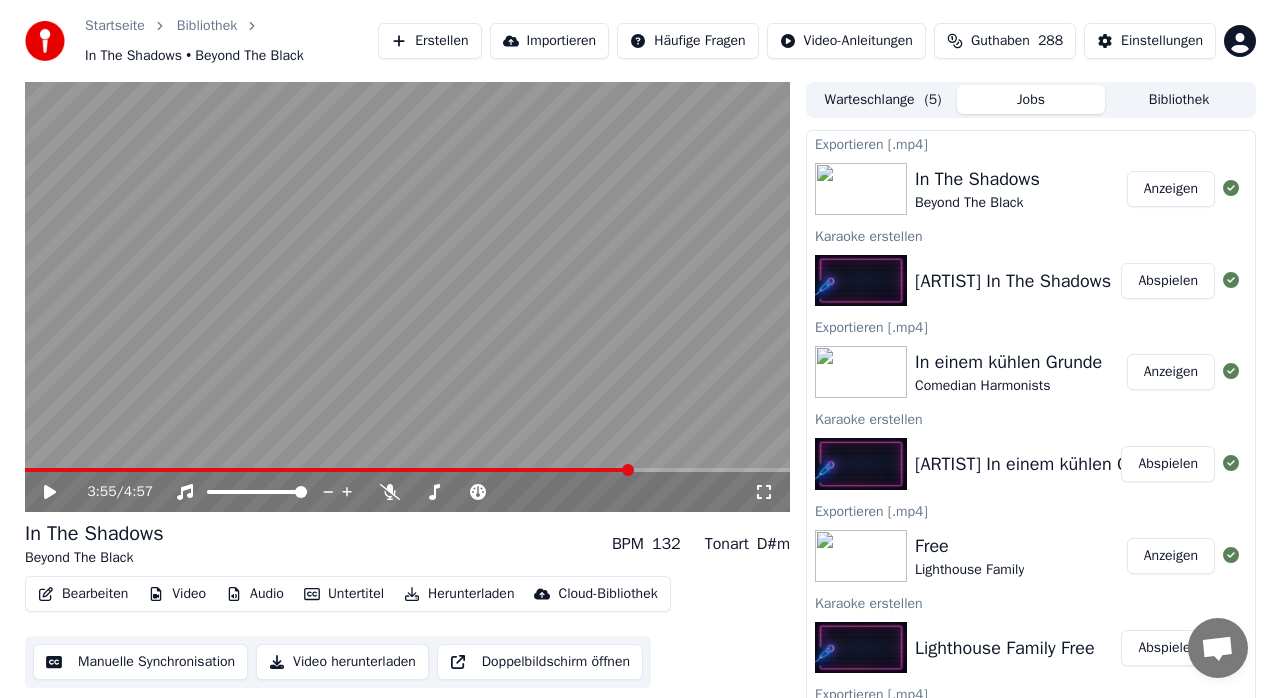 scroll, scrollTop: 0, scrollLeft: 0, axis: both 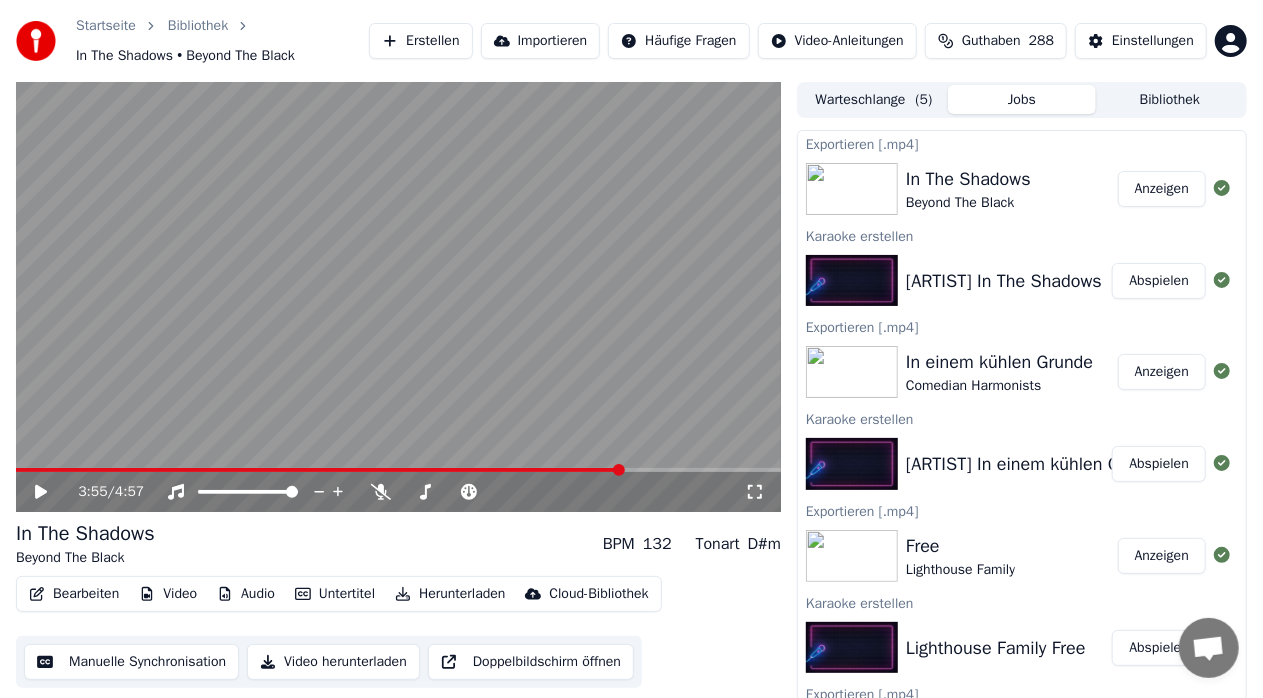click on "Erstellen" at bounding box center [420, 41] 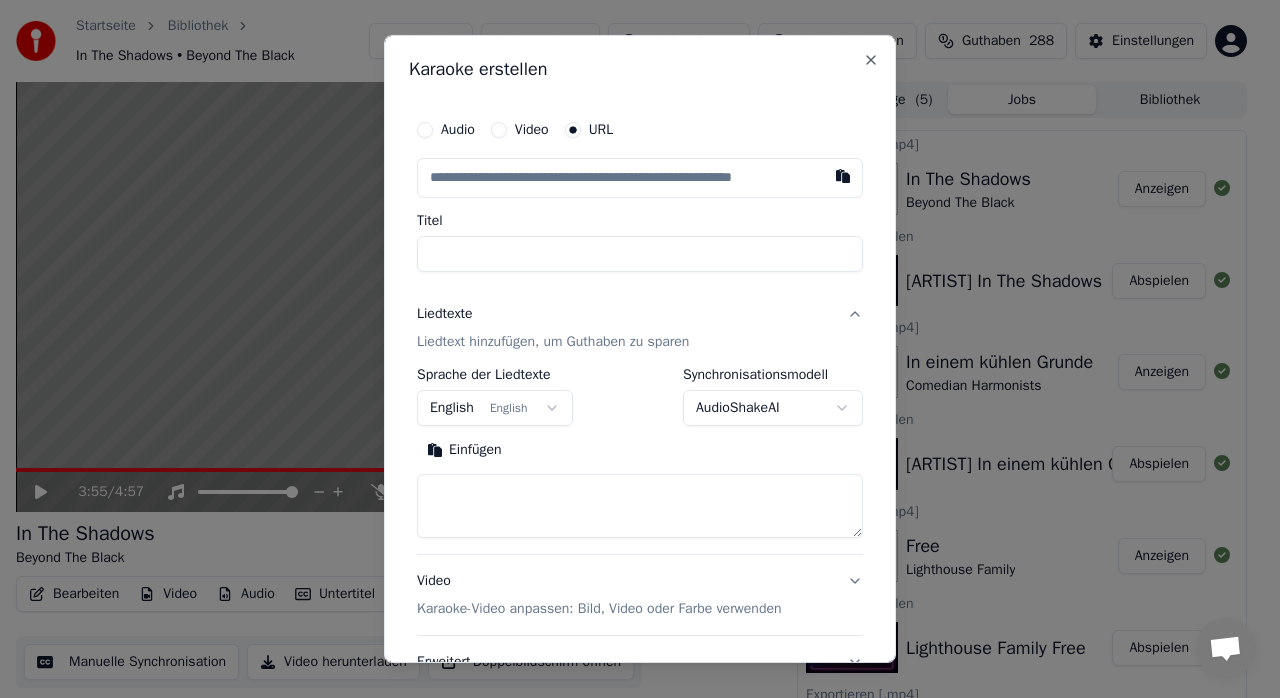 type on "**********" 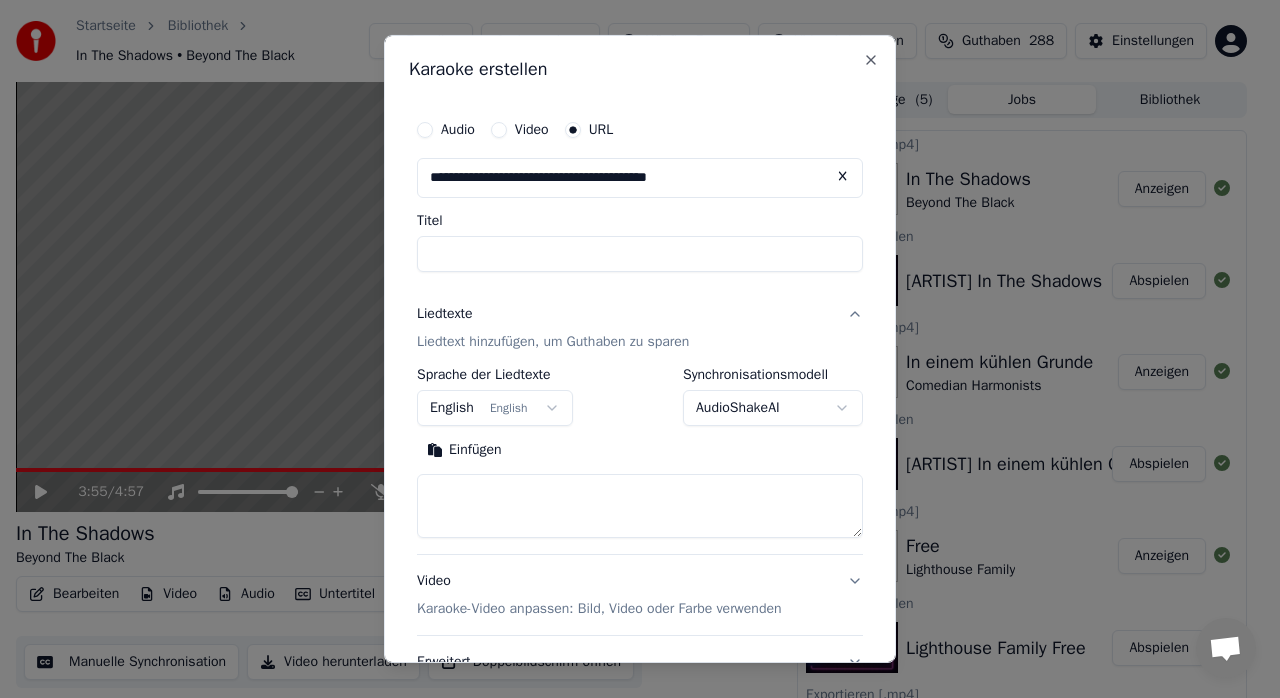 type on "**********" 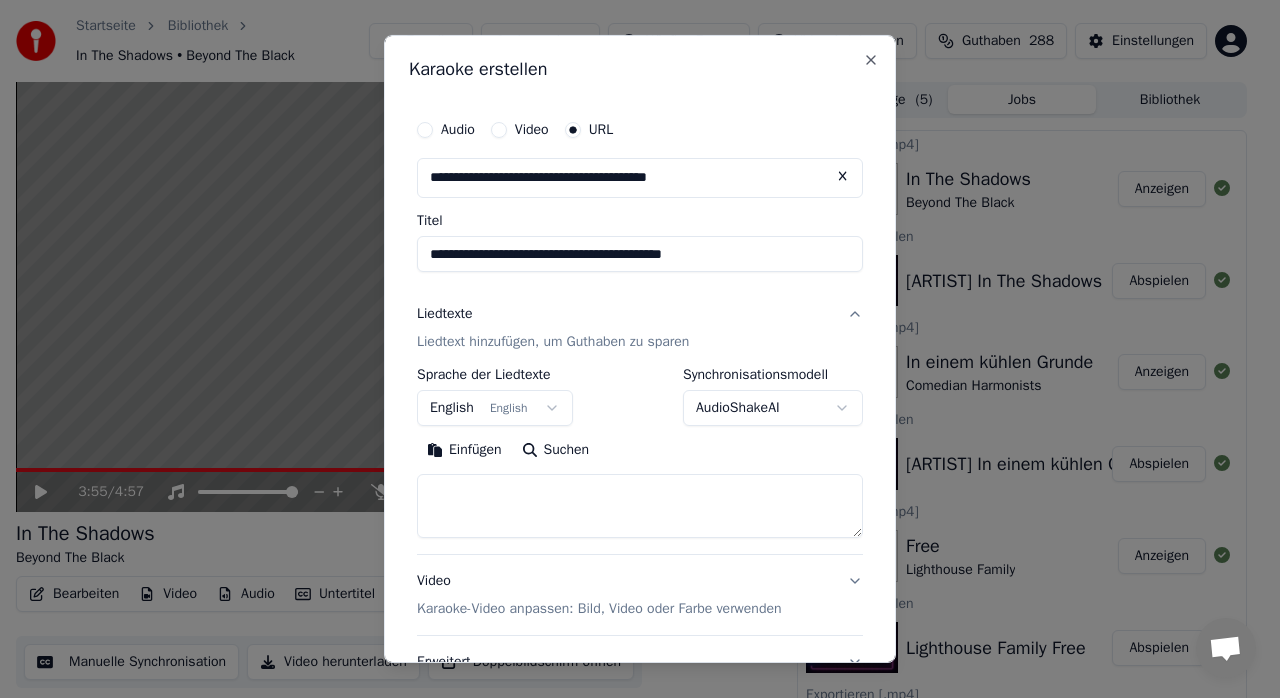 type on "**********" 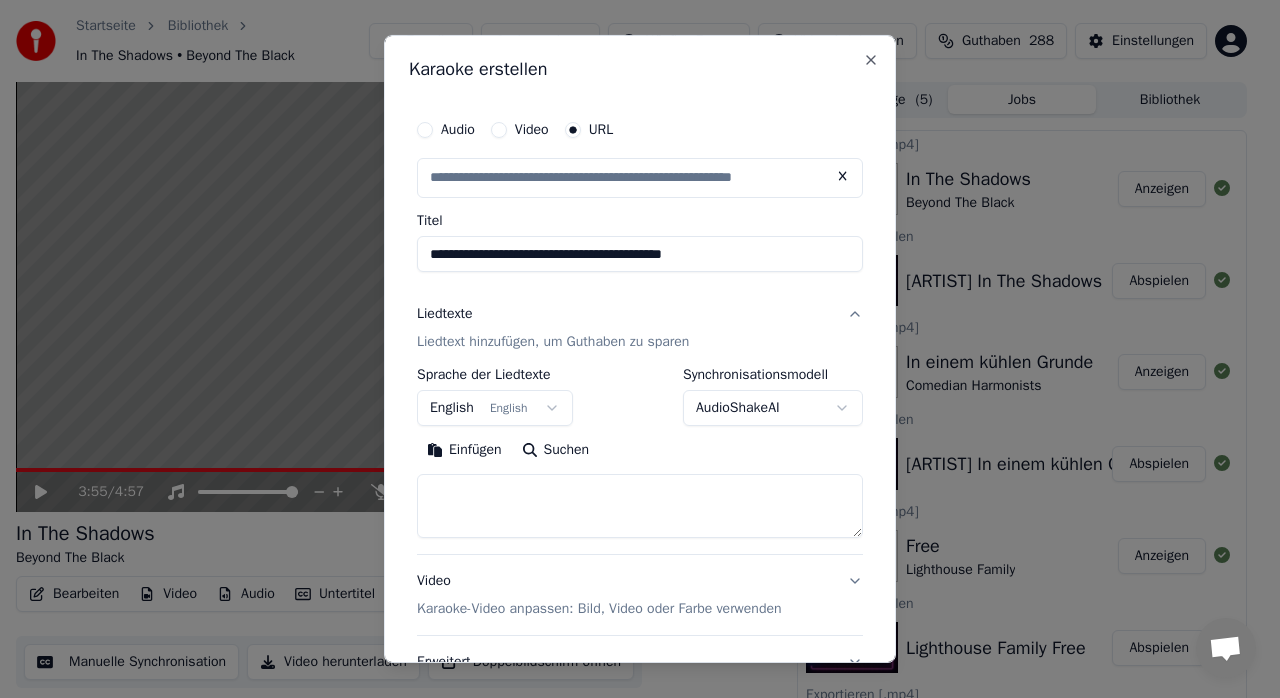 click on "**********" at bounding box center [640, 254] 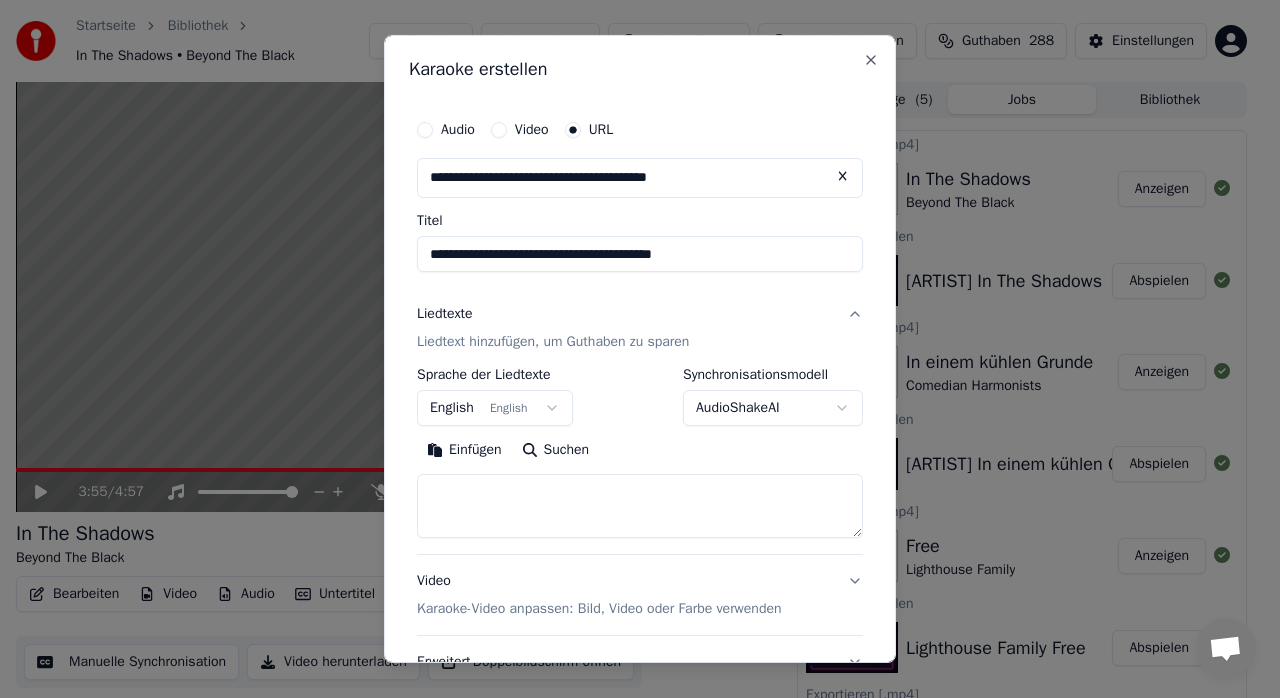 click on "**********" at bounding box center [640, 254] 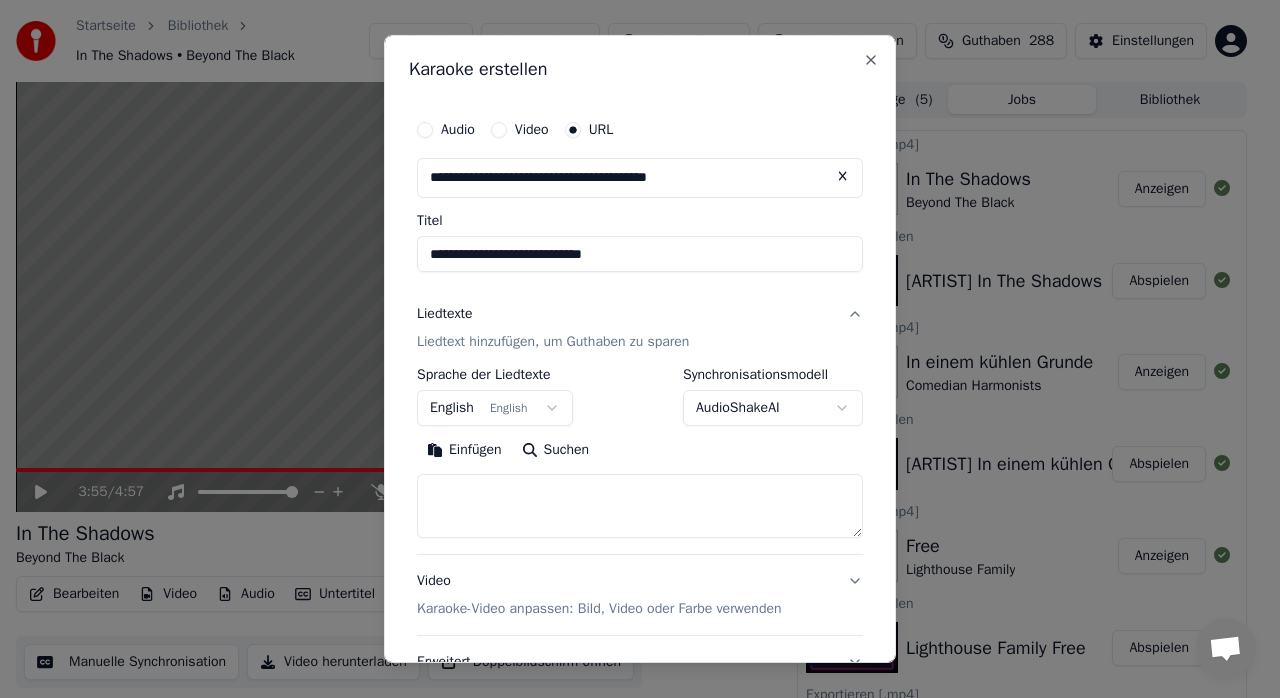 type on "**********" 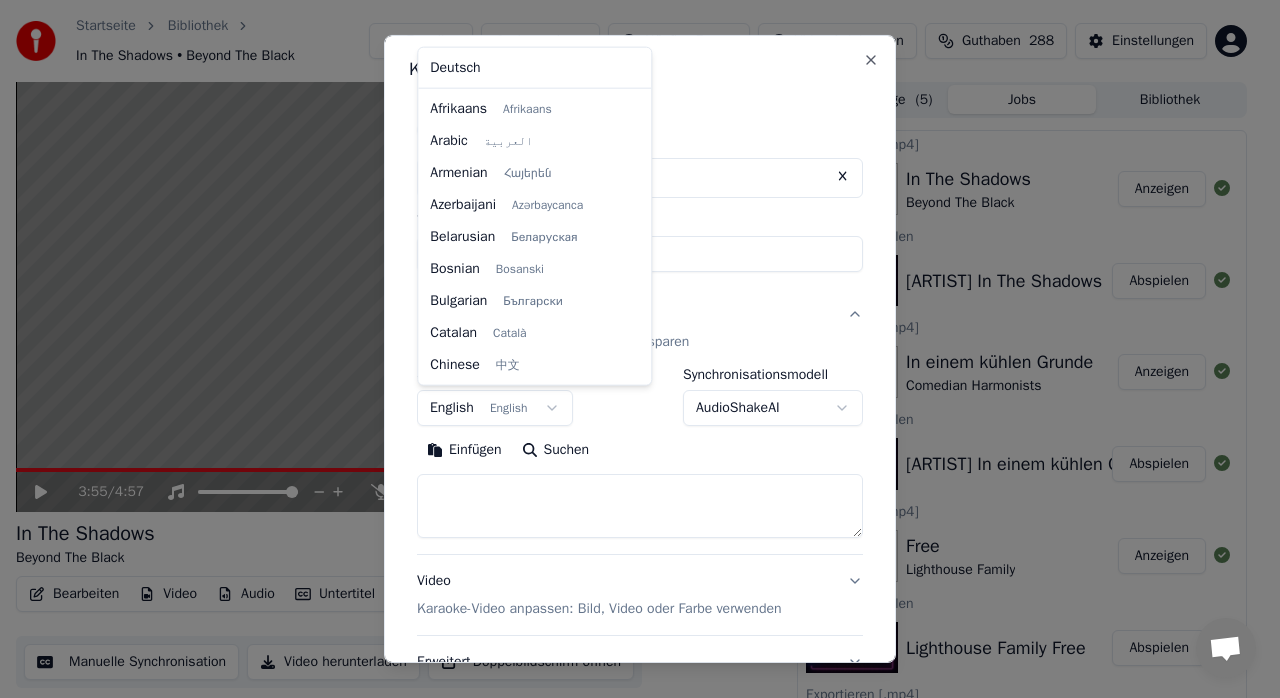 scroll, scrollTop: 160, scrollLeft: 0, axis: vertical 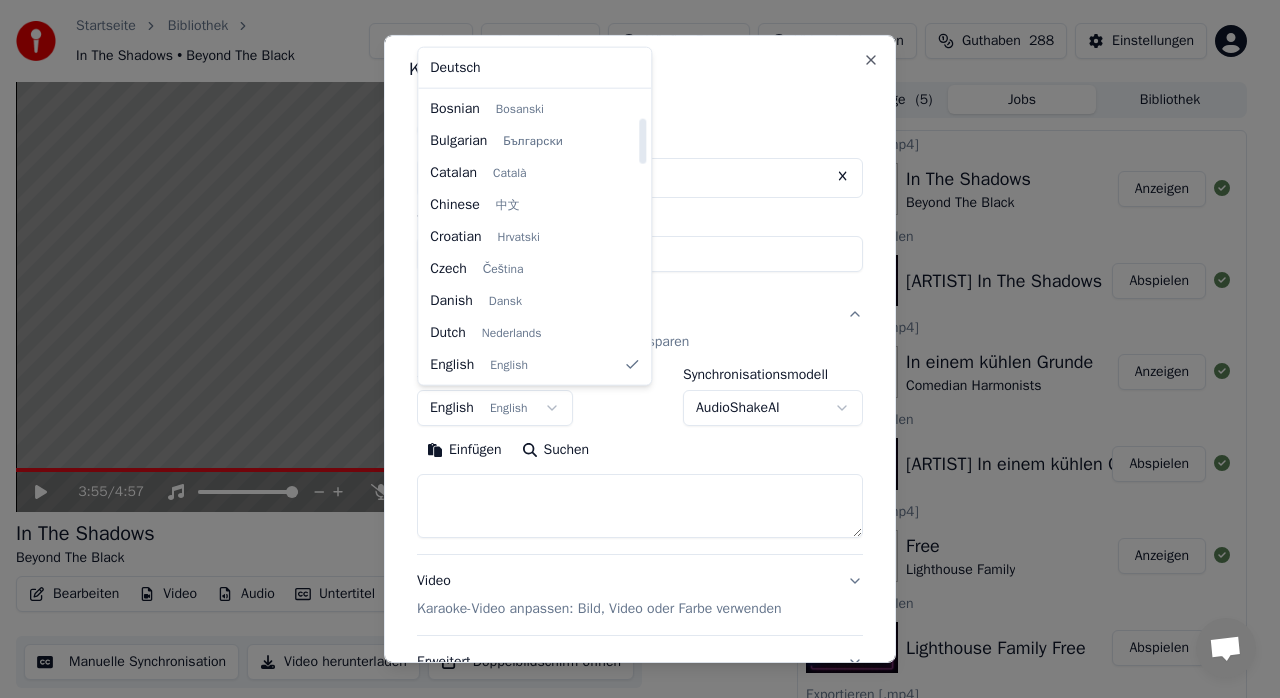 select on "**" 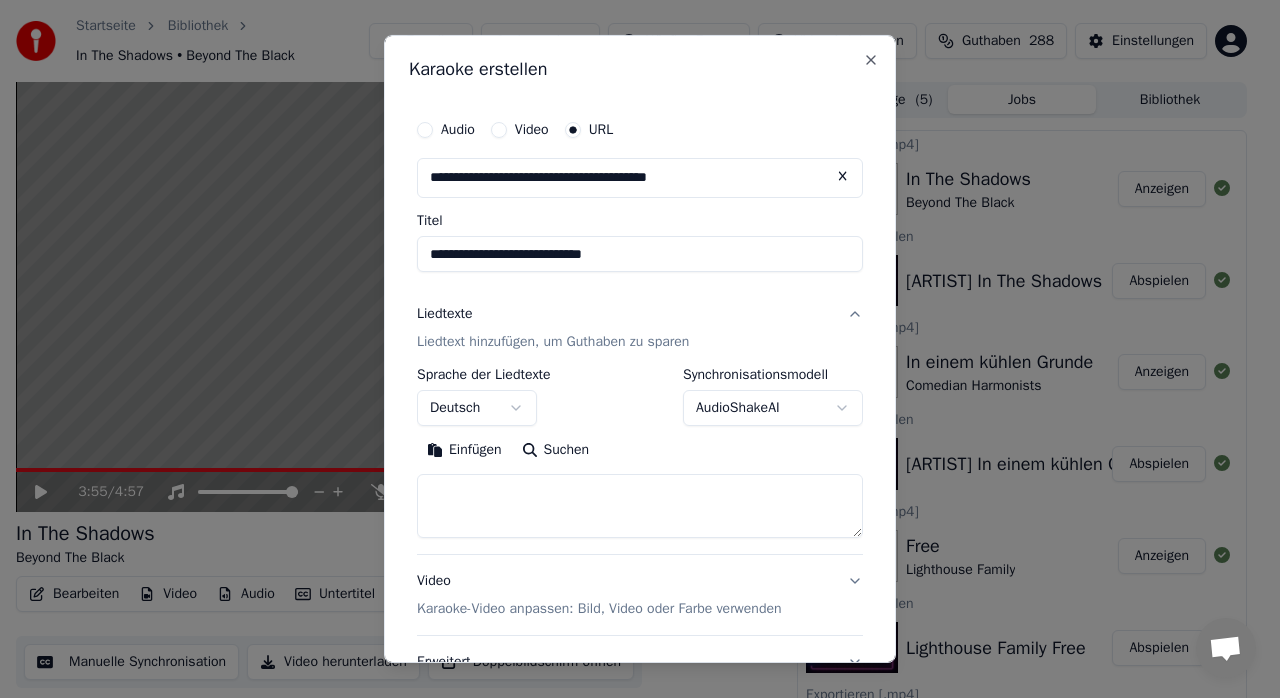 click at bounding box center (640, 506) 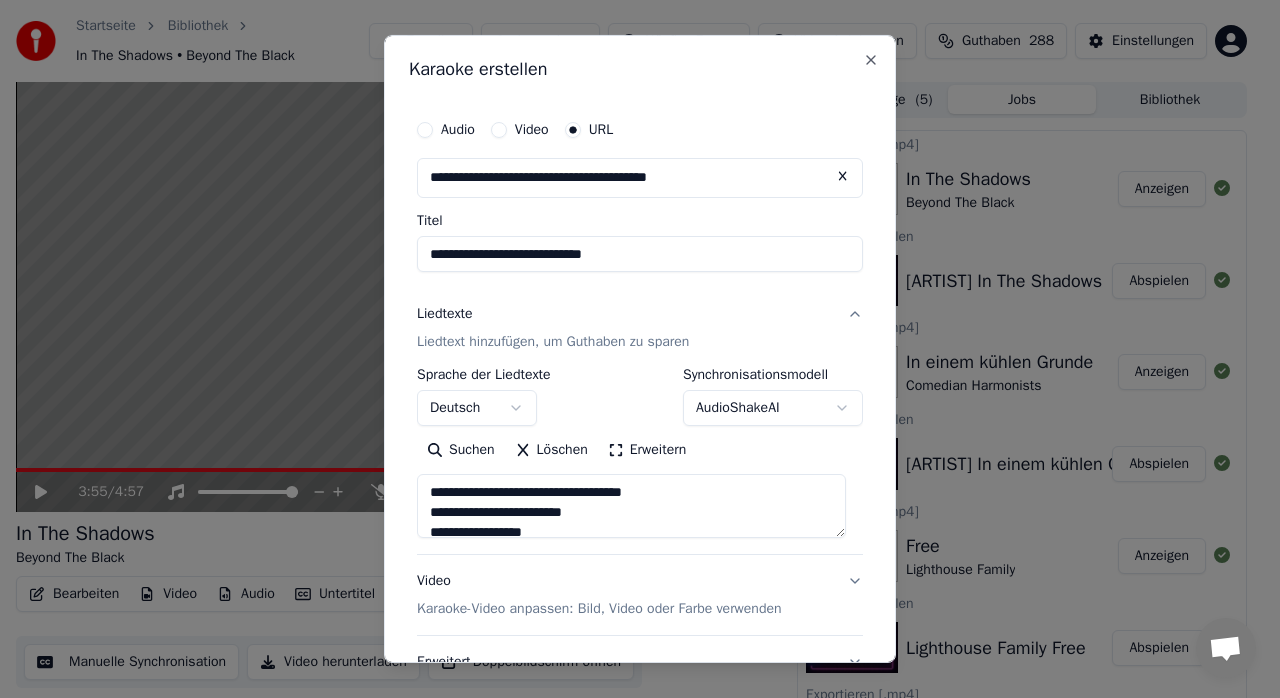 scroll, scrollTop: 166, scrollLeft: 0, axis: vertical 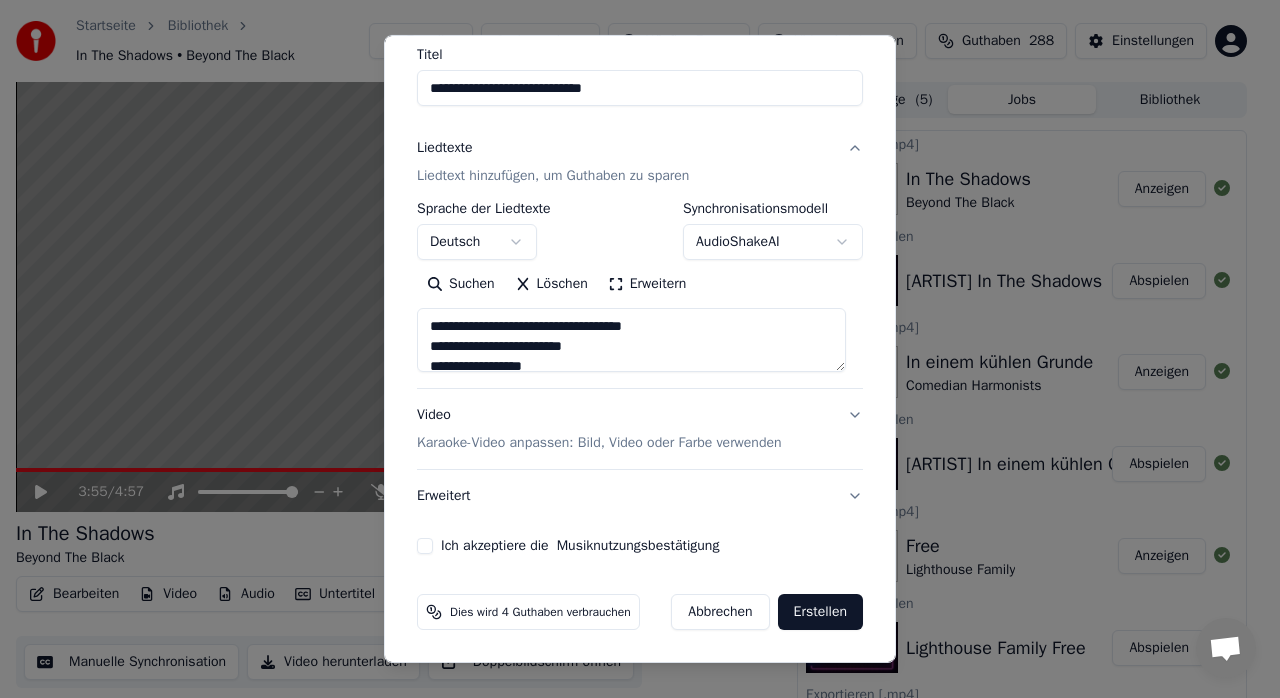 click on "Ich akzeptiere die   Musiknutzungsbestätigung" at bounding box center (425, 546) 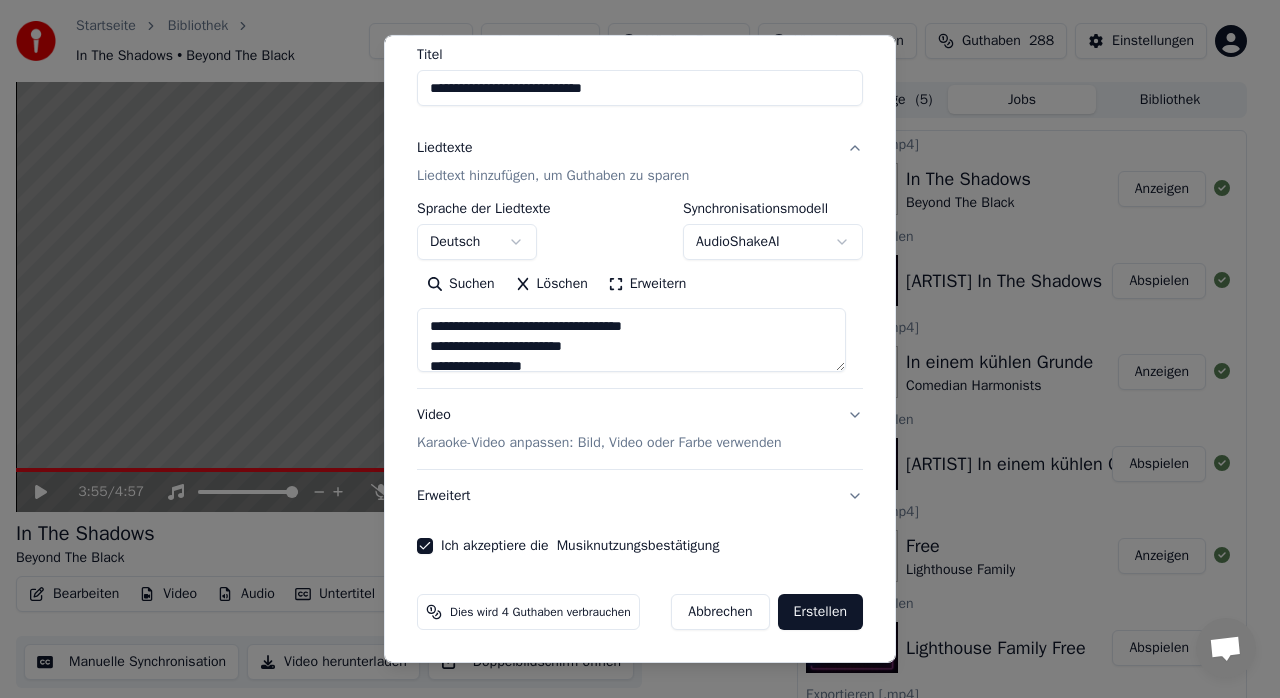 click on "Erstellen" at bounding box center (820, 612) 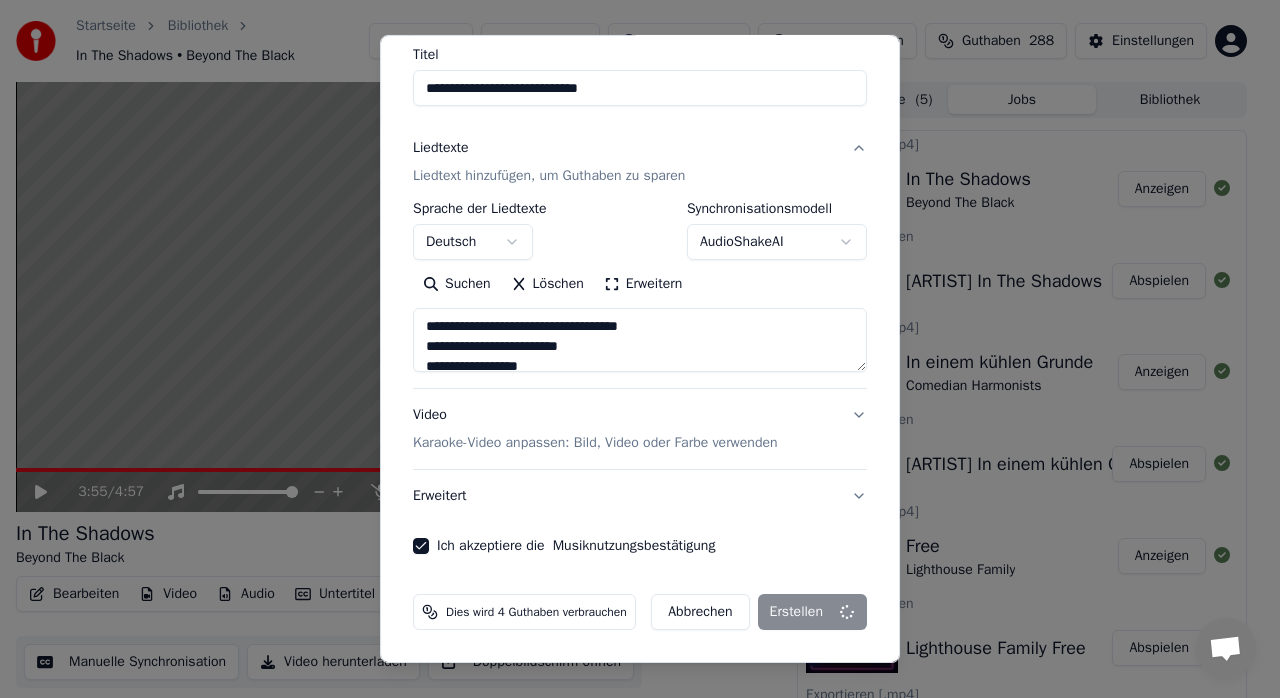 type on "**********" 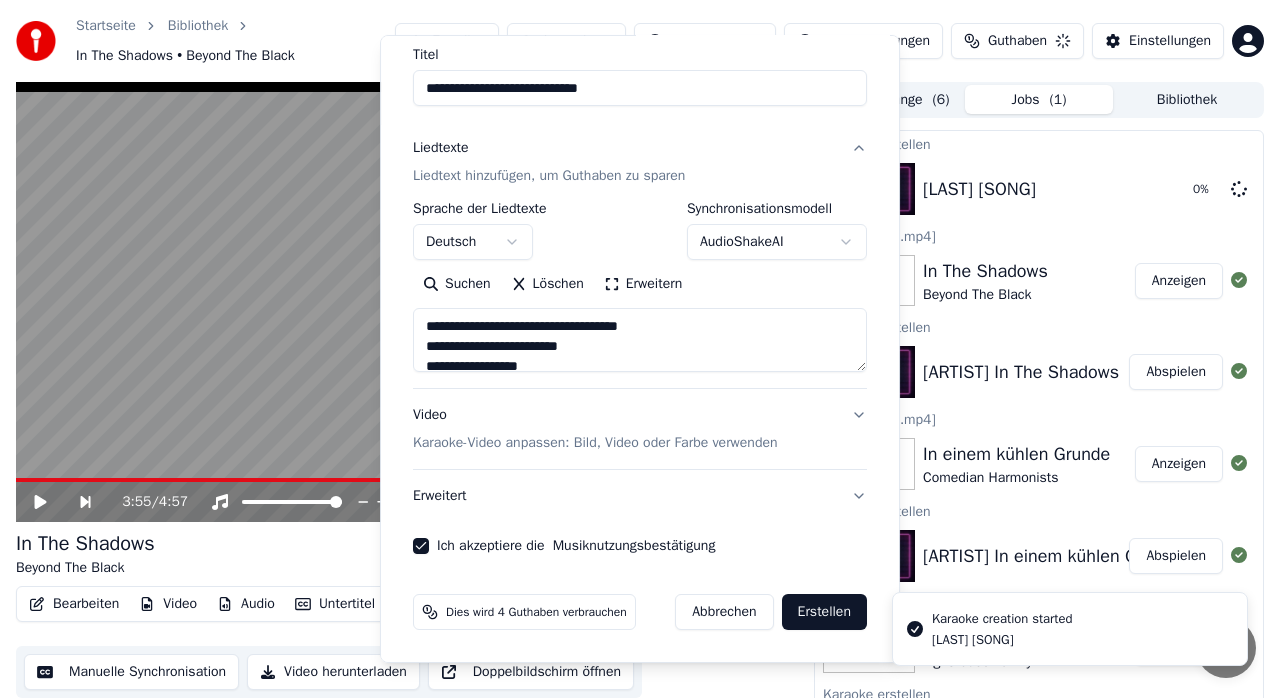 type 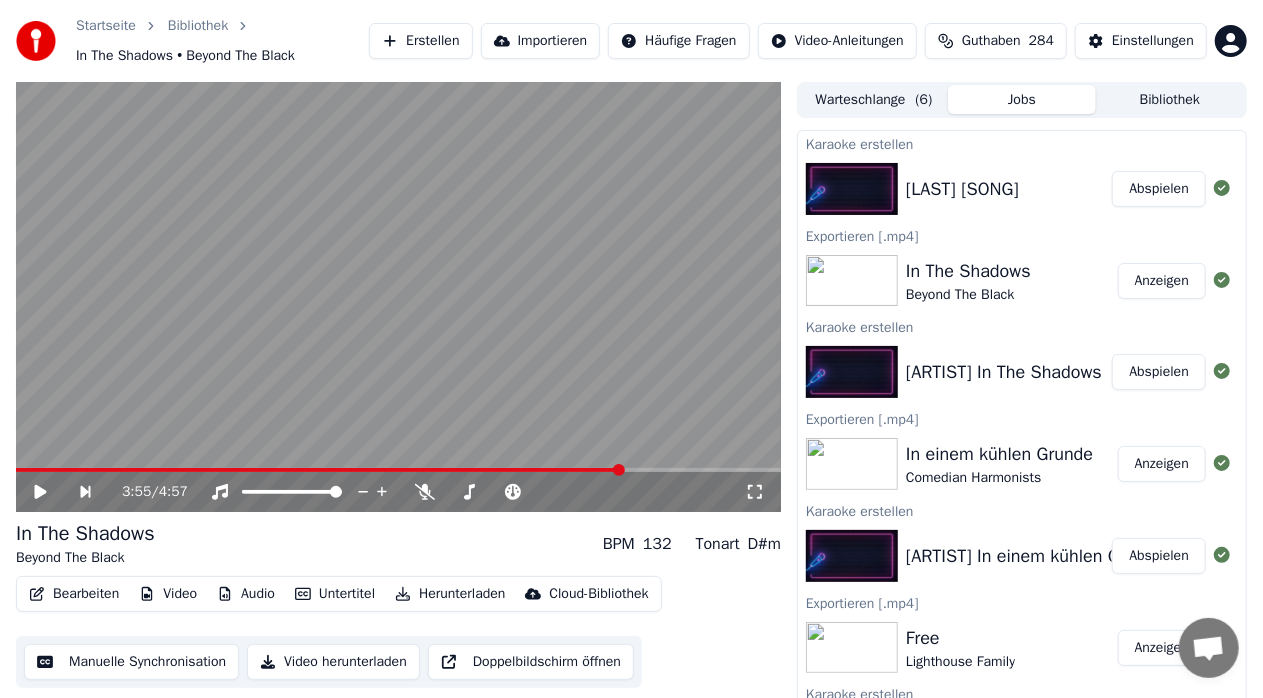 click on "Abspielen" at bounding box center (1159, 189) 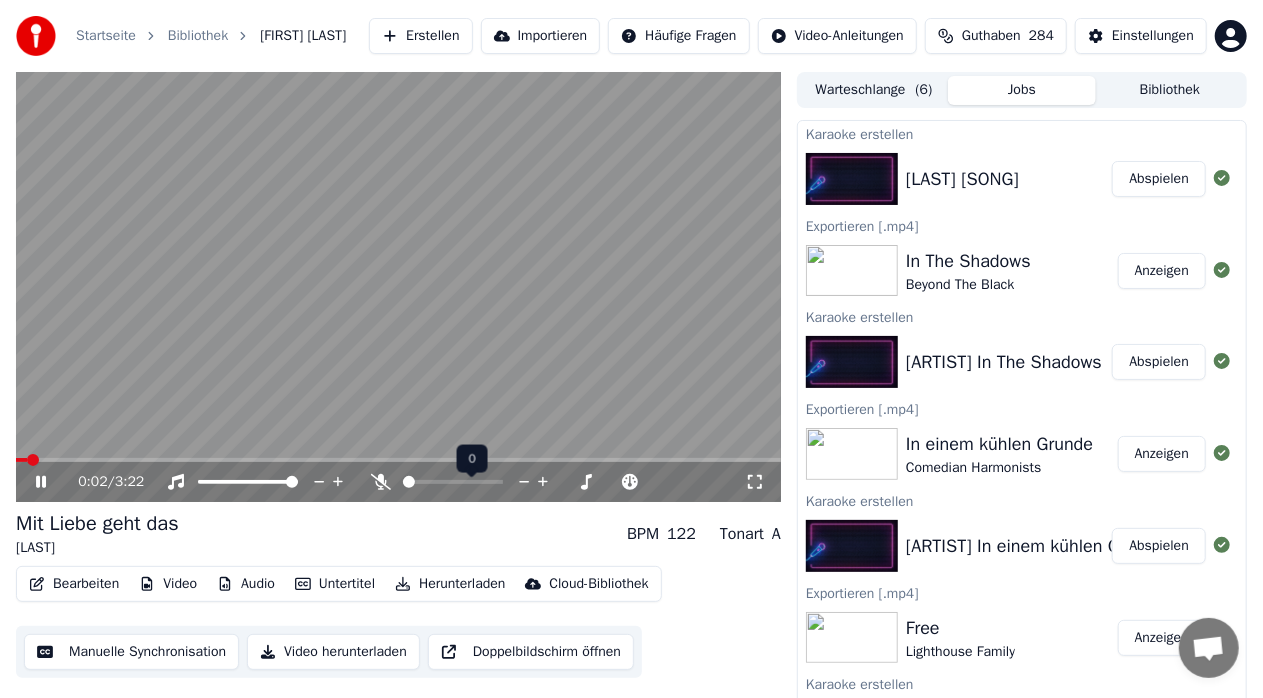click 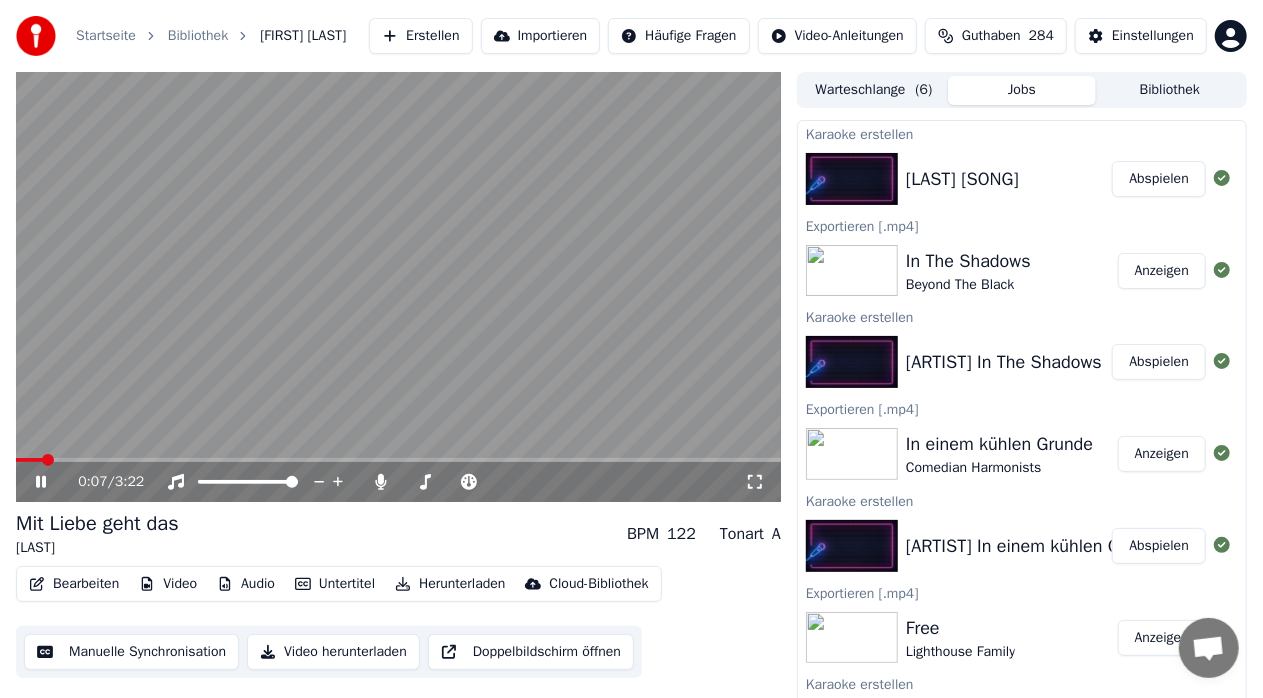 click at bounding box center [29, 460] 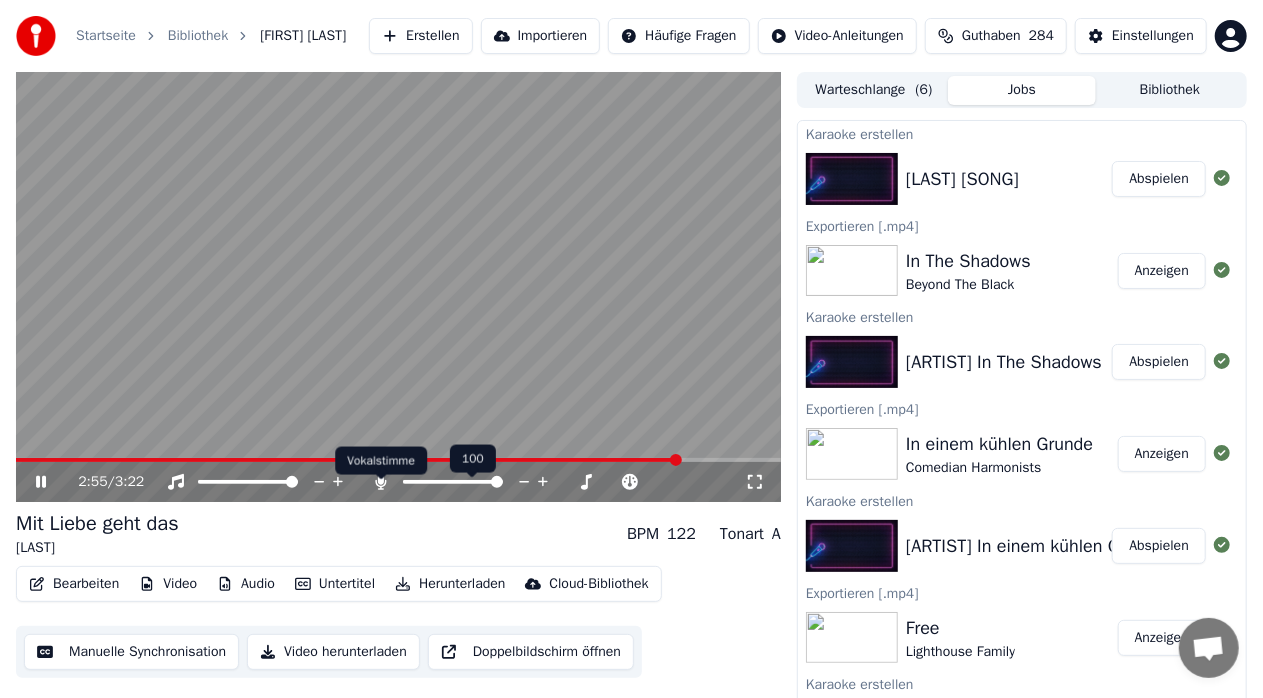 click 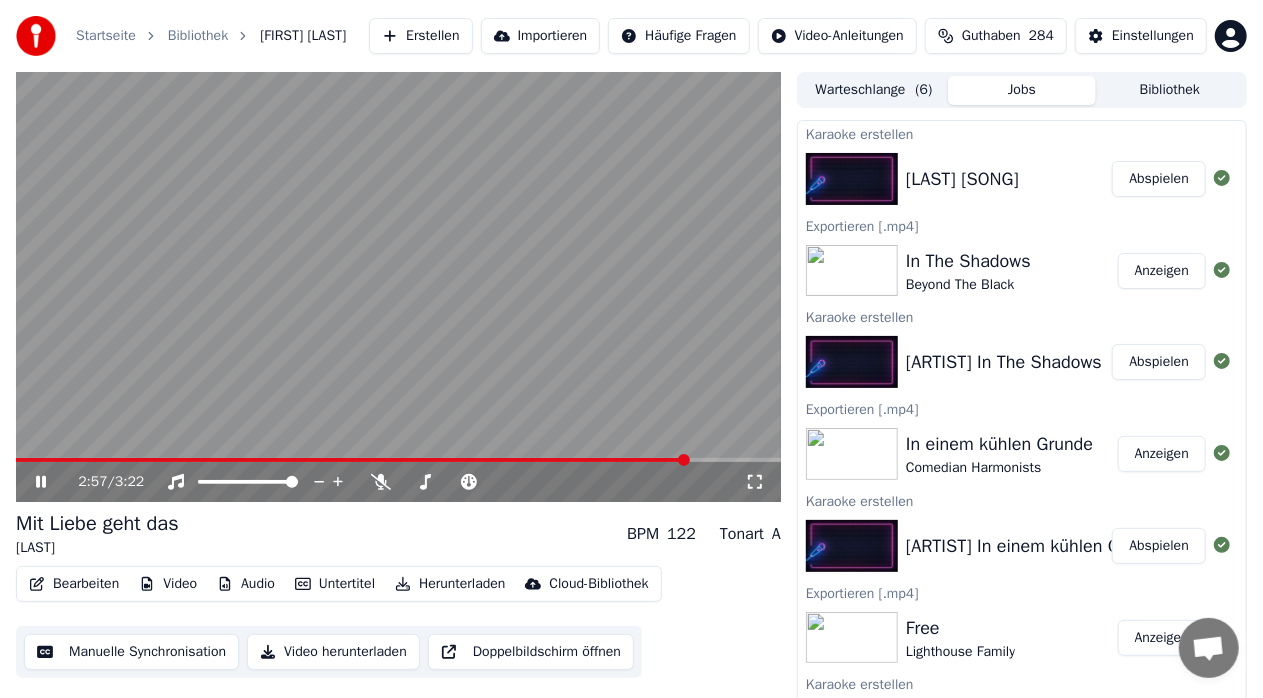 click 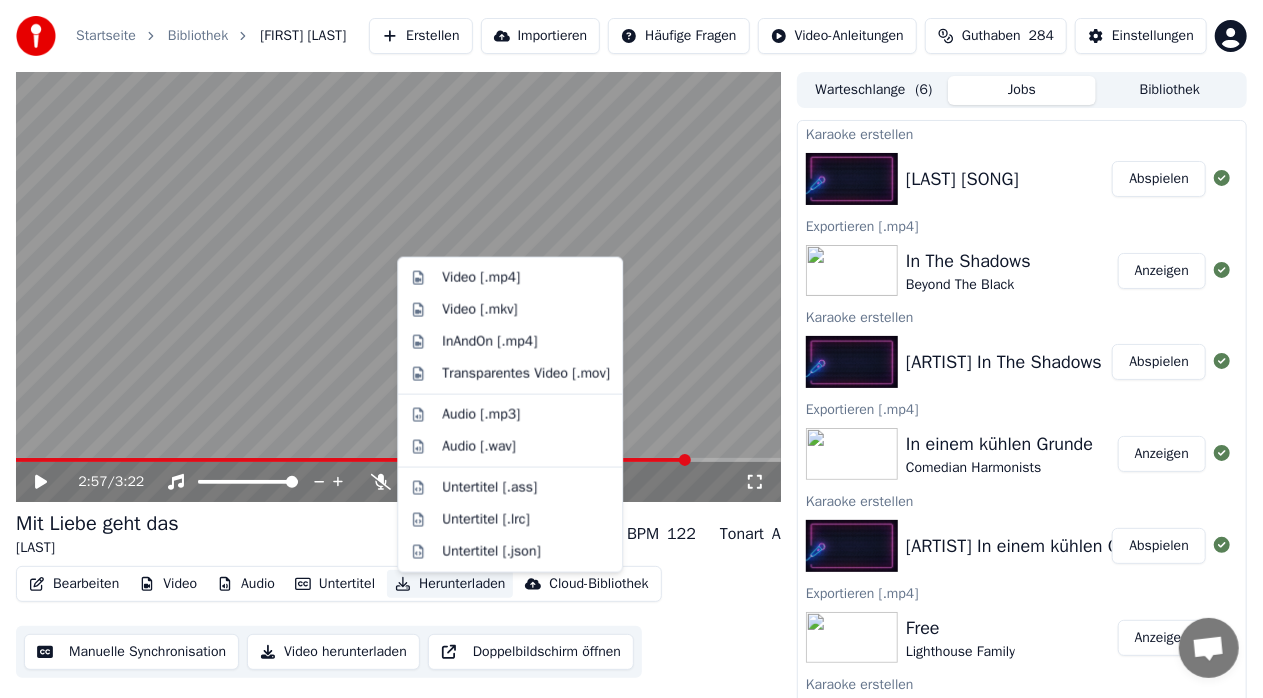click on "Herunterladen" at bounding box center (450, 584) 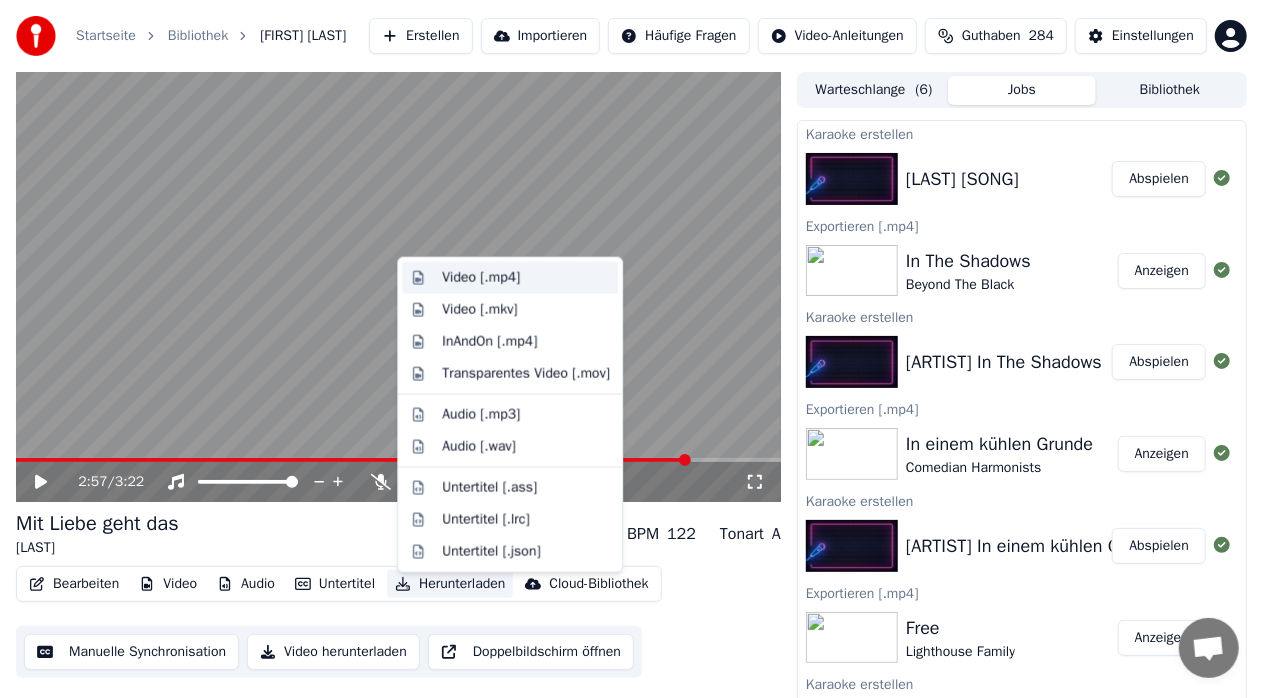 click on "Video [.mp4]" at bounding box center [481, 278] 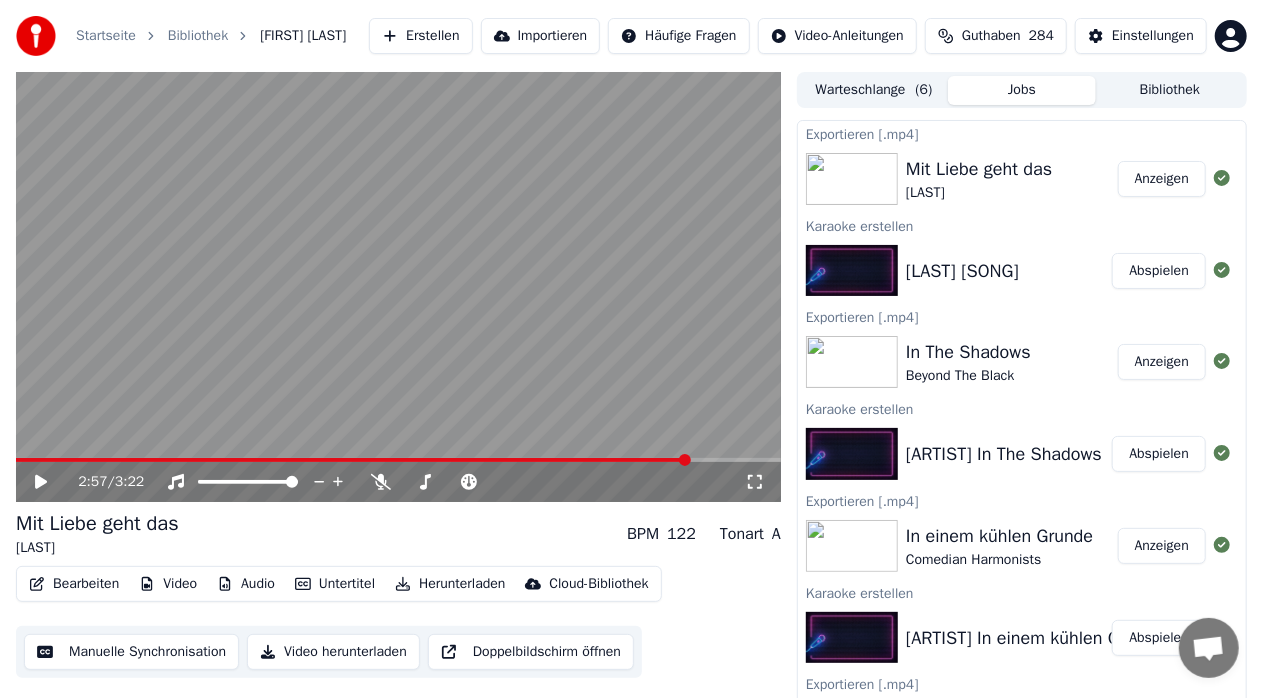 click on "Erstellen" at bounding box center (420, 36) 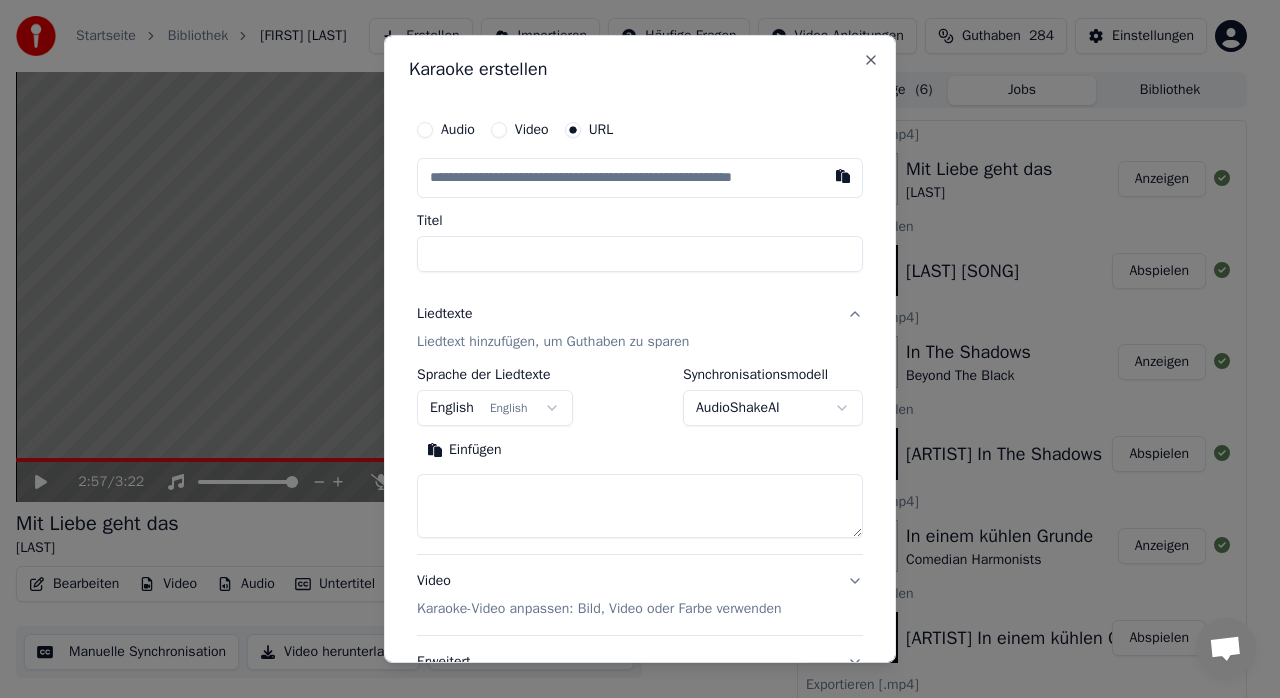 type on "**********" 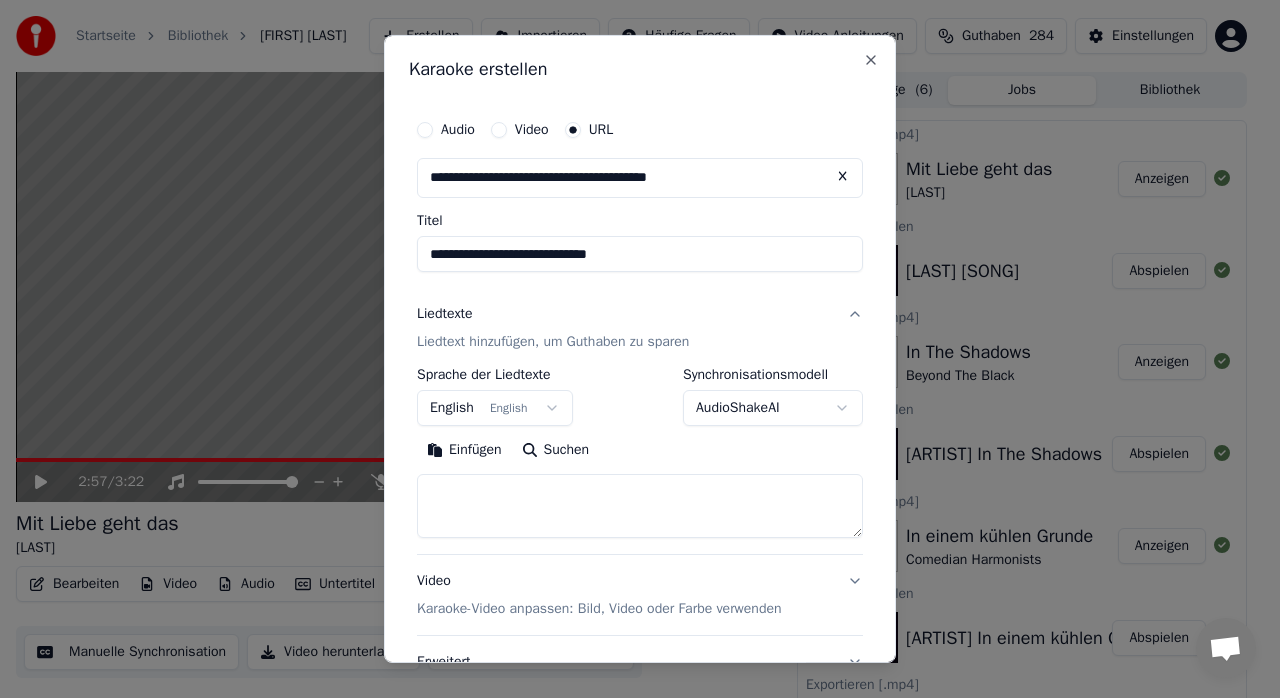 type on "**********" 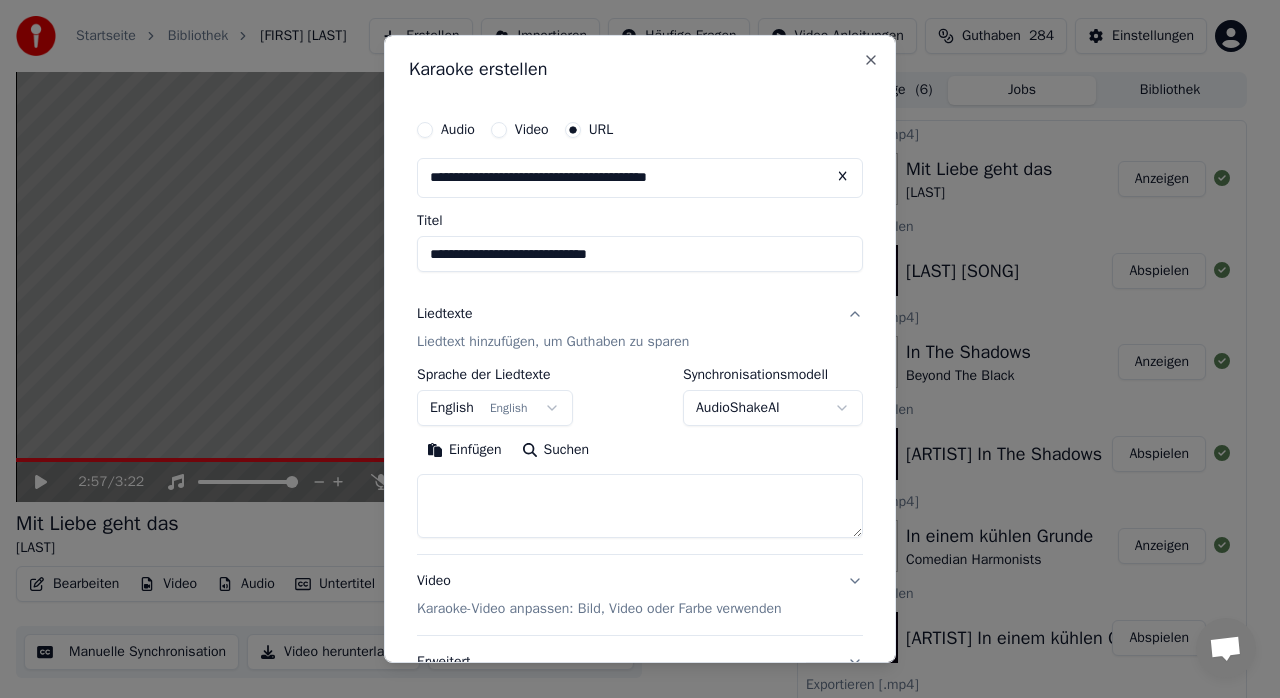 type on "**********" 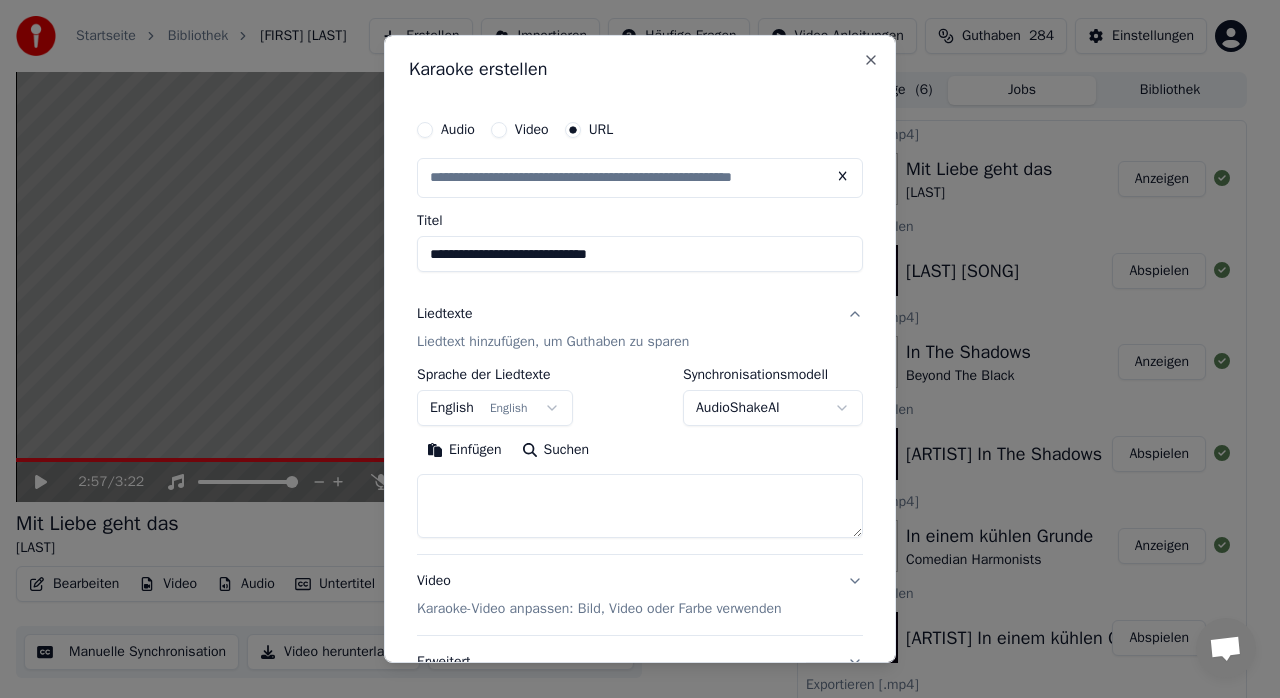 click at bounding box center [640, 506] 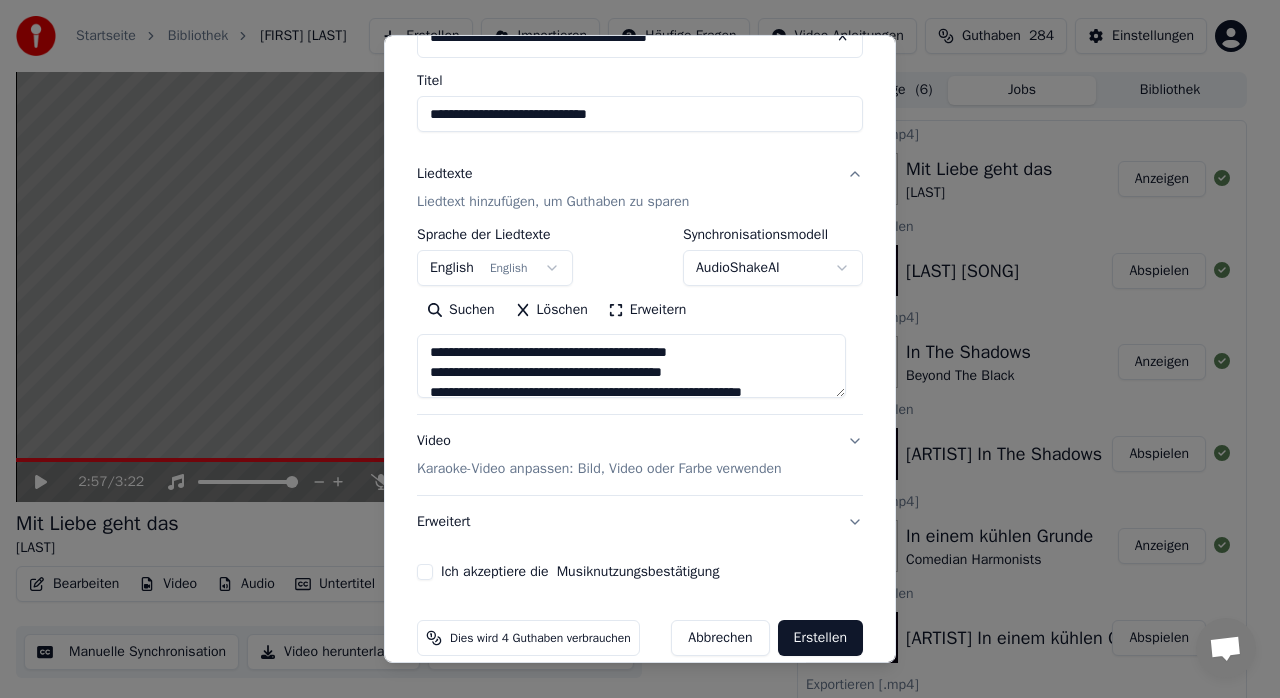 scroll, scrollTop: 166, scrollLeft: 0, axis: vertical 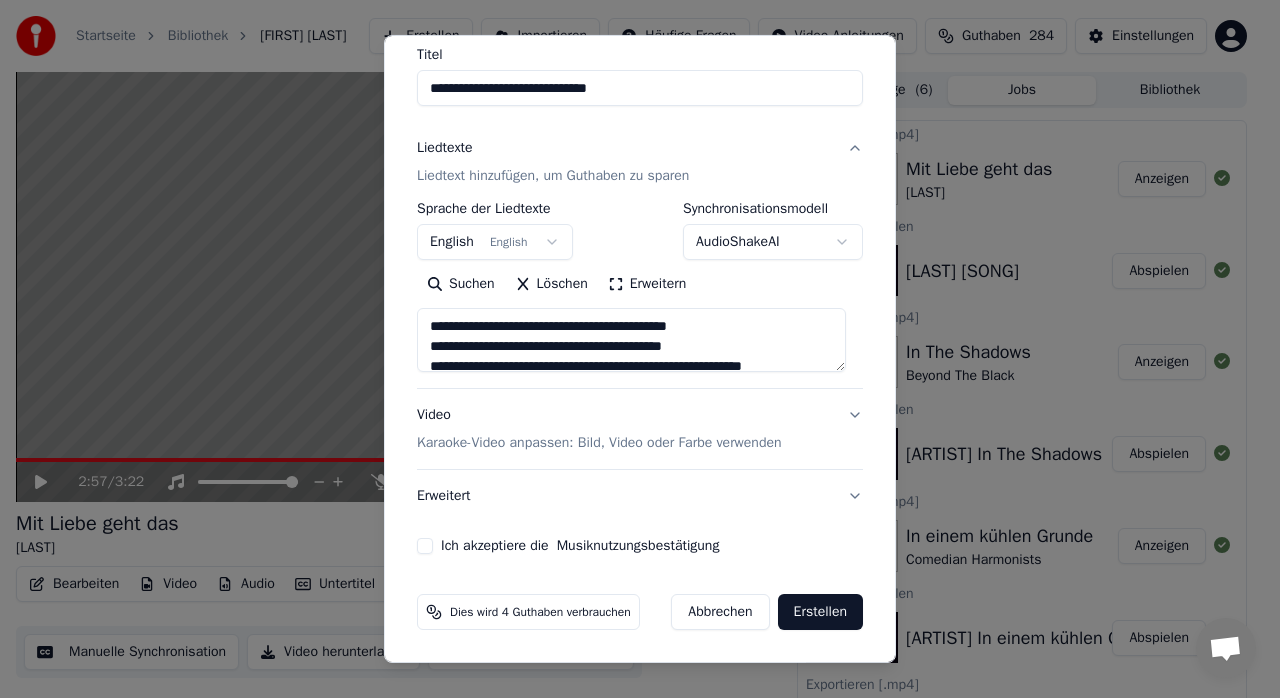 click on "Ich akzeptiere die   Musiknutzungsbestätigung" at bounding box center [425, 546] 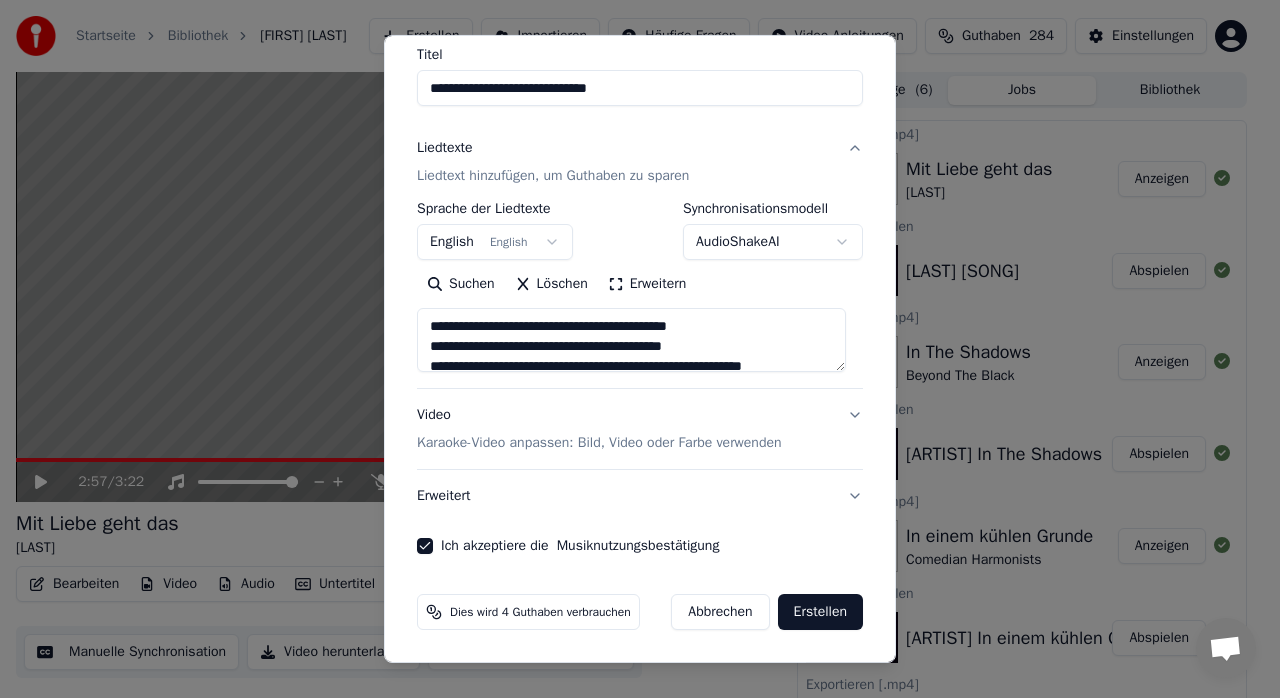 click on "Erstellen" at bounding box center [820, 612] 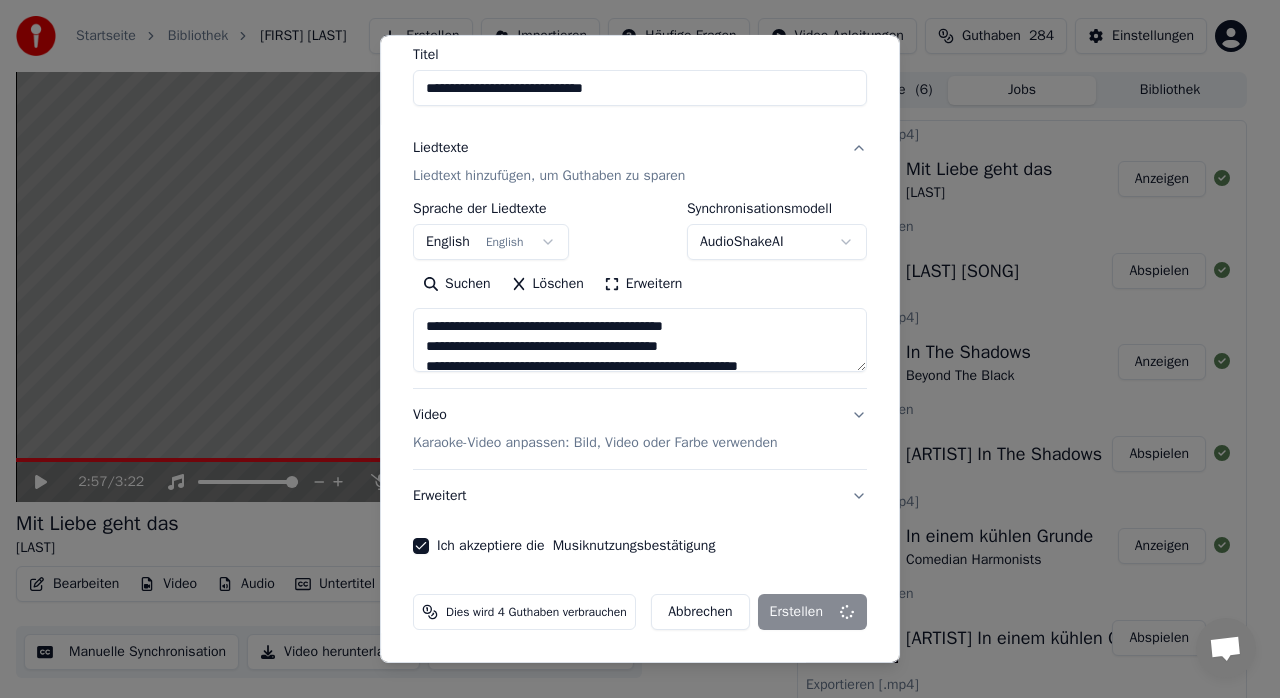 type on "**********" 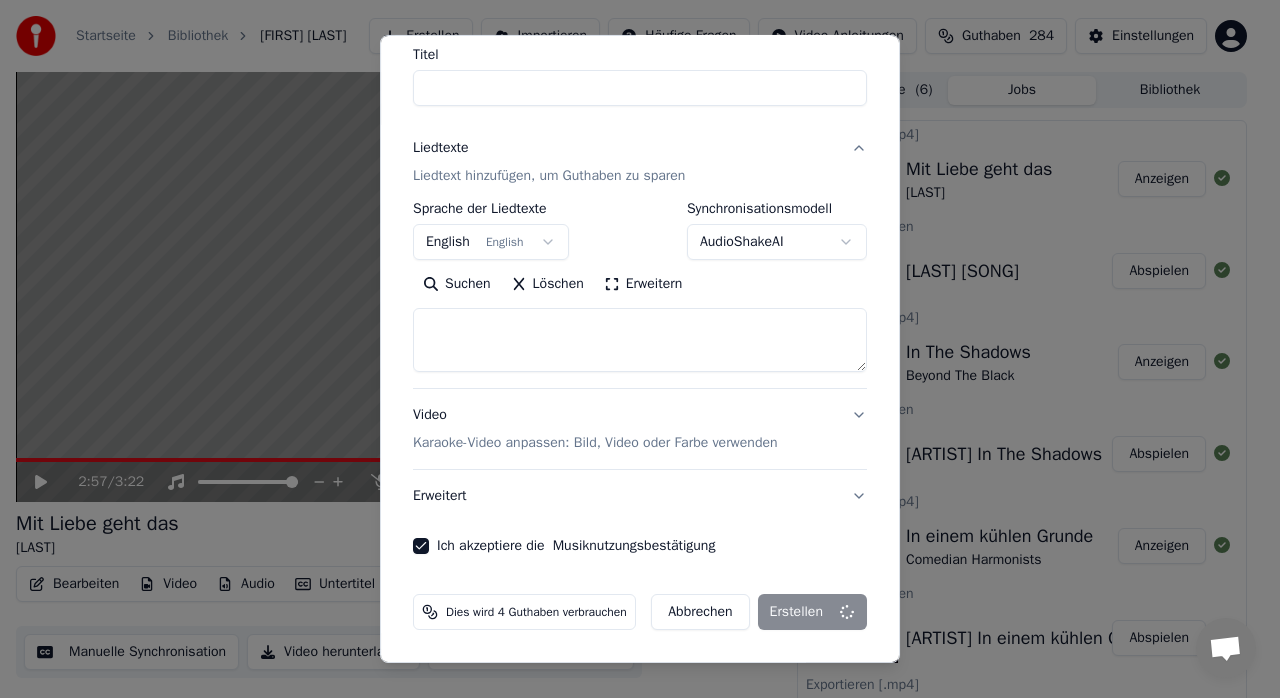 select 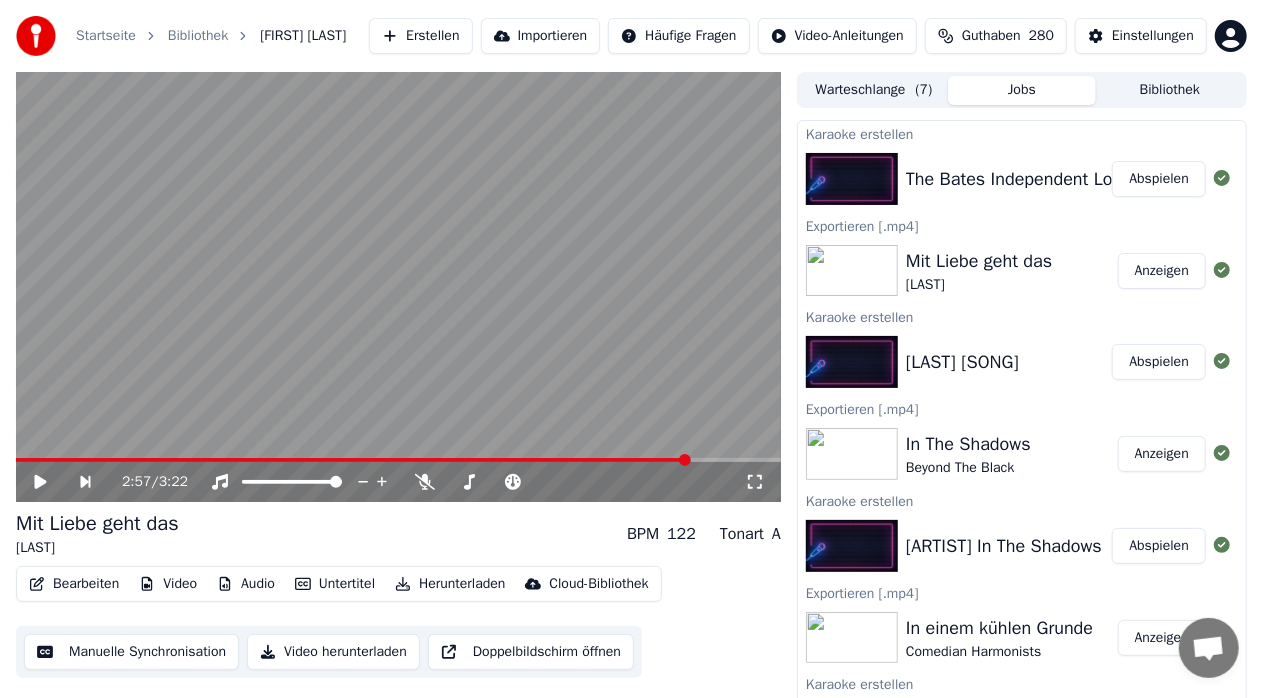 click on "Abspielen" at bounding box center [1159, 179] 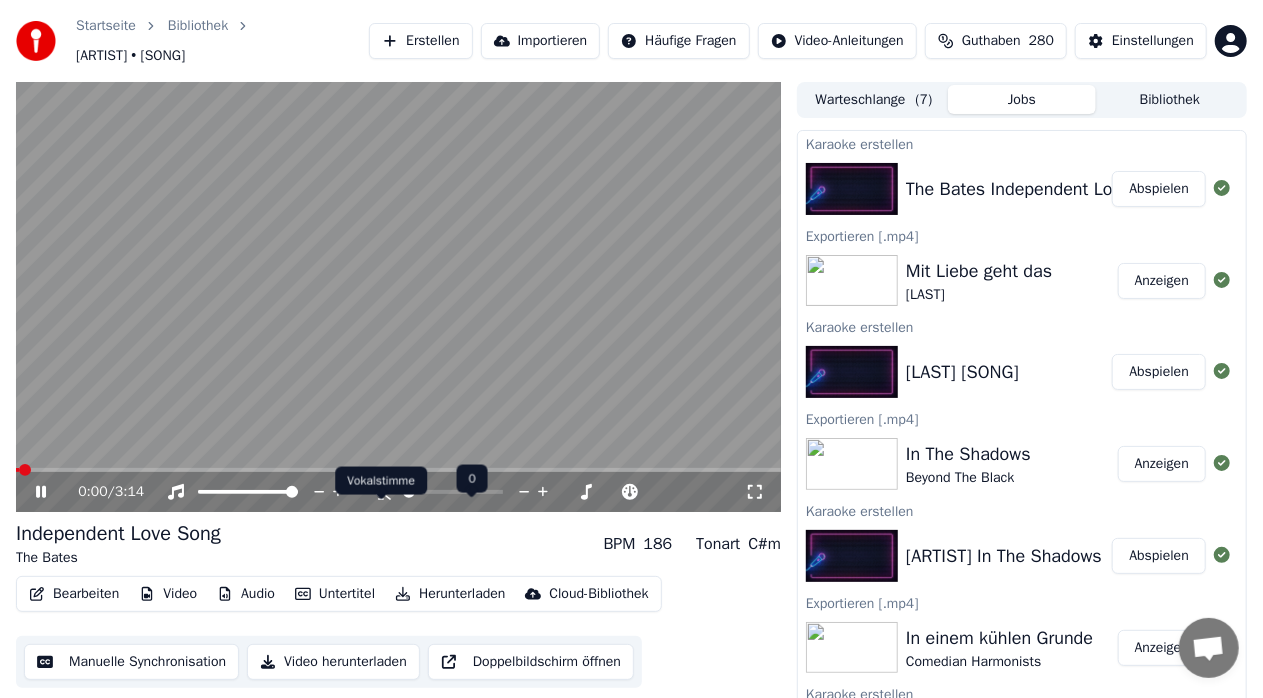 click at bounding box center (381, 500) 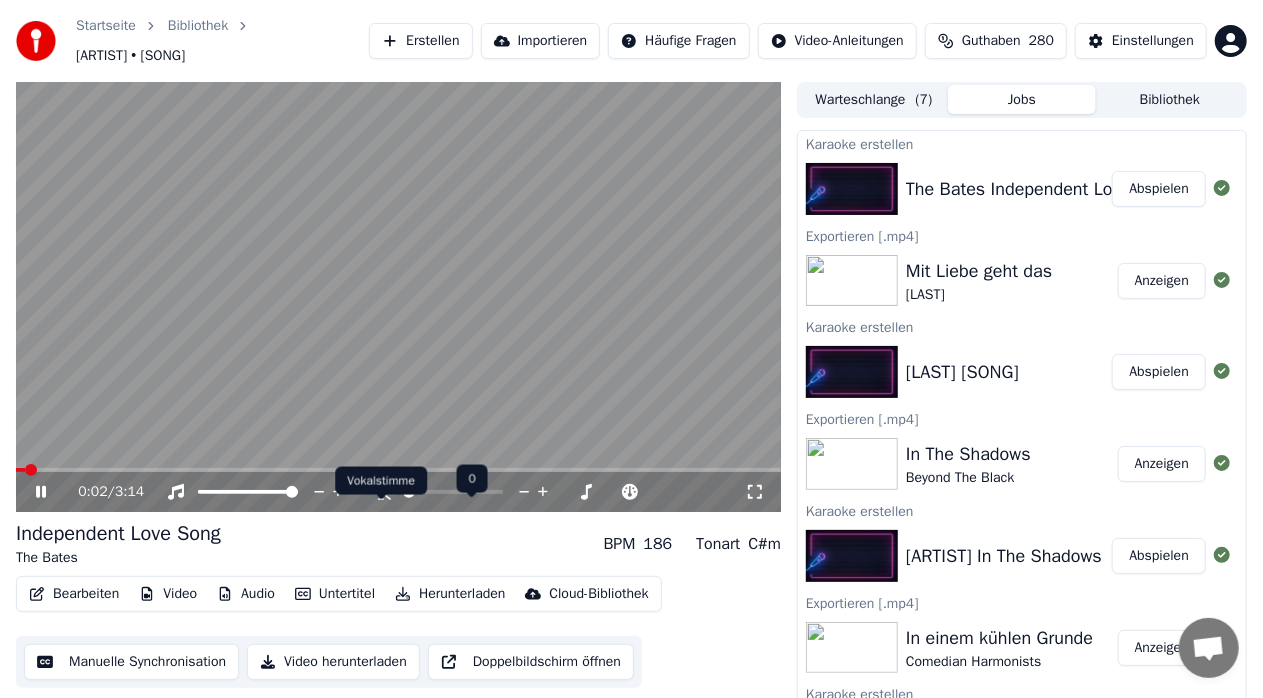click 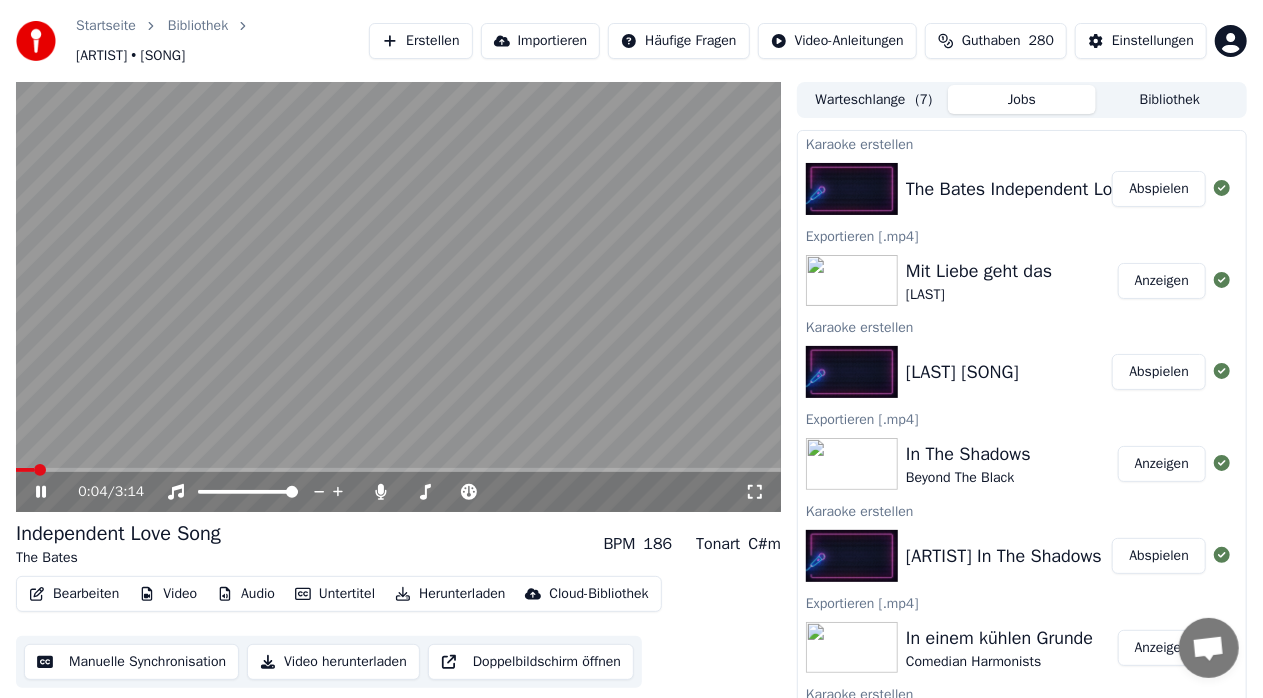 click at bounding box center [40, 470] 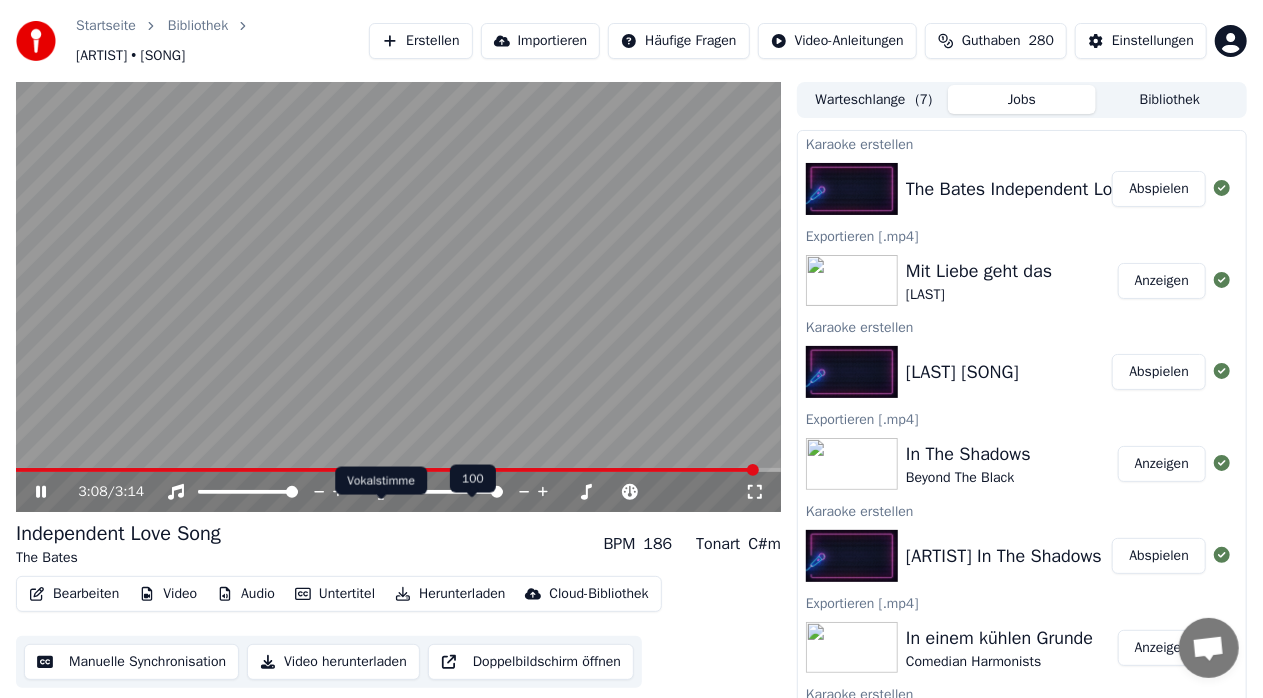 click 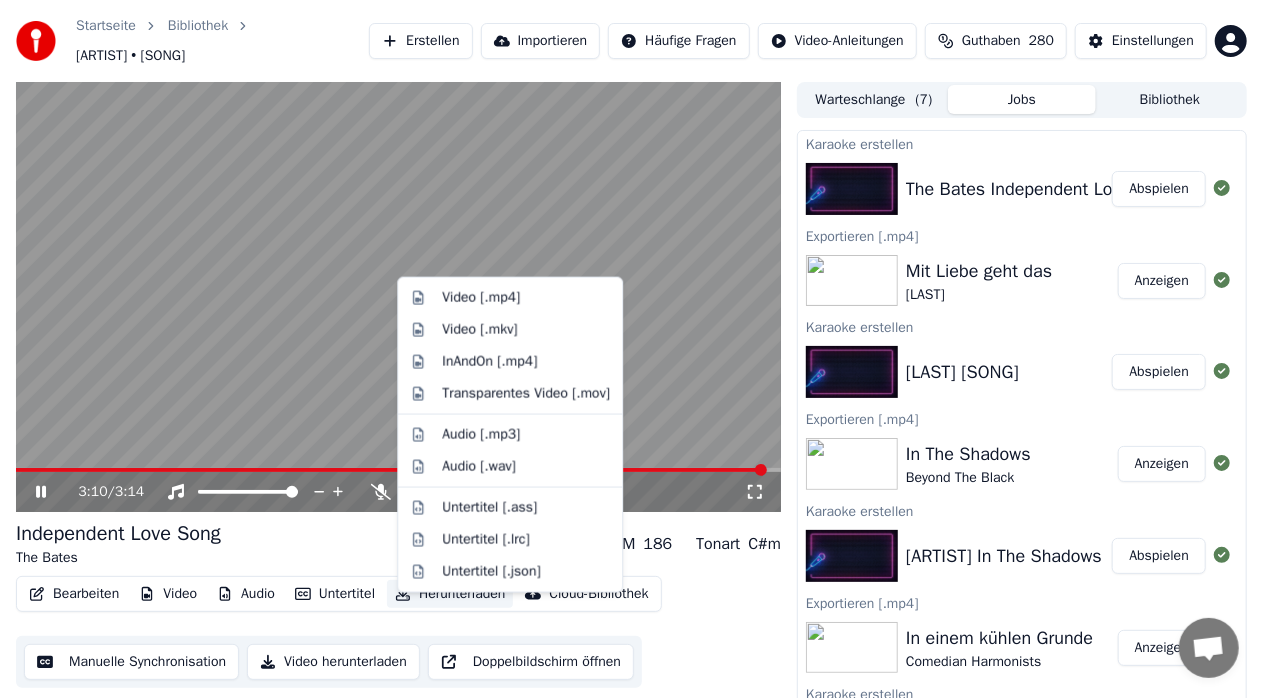 click on "Herunterladen" at bounding box center (450, 594) 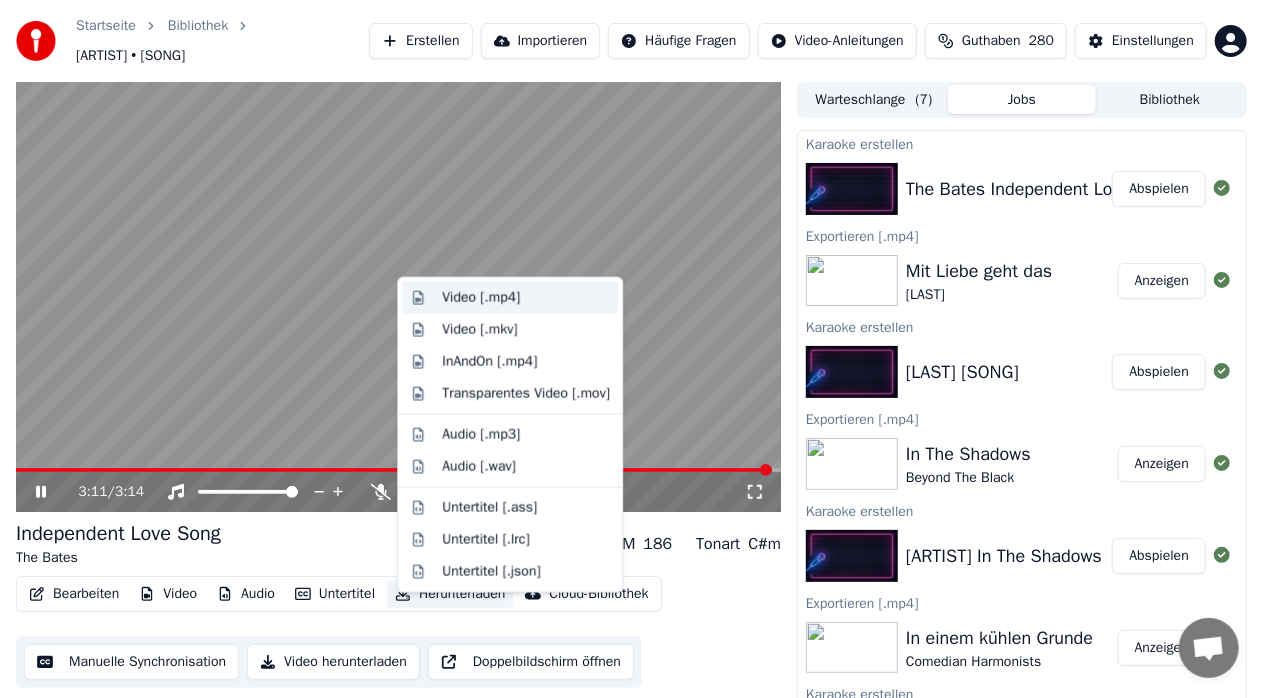 click on "Video [.mp4]" at bounding box center [481, 298] 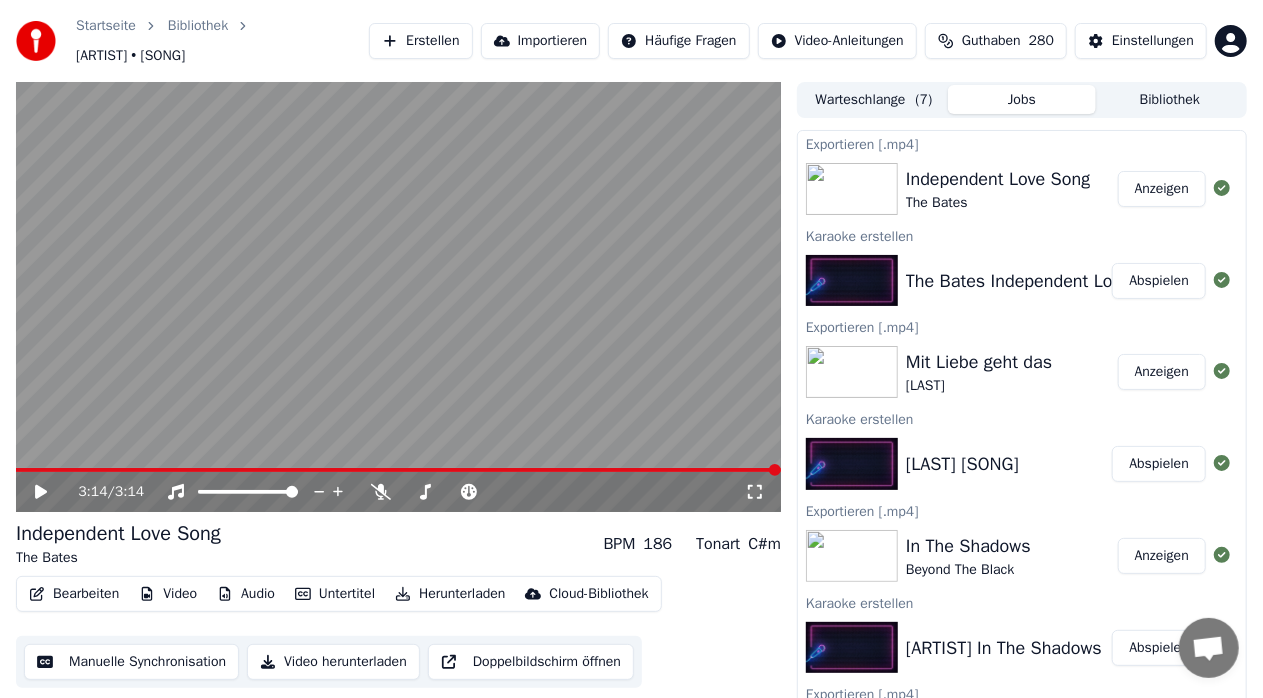 click on "Erstellen" at bounding box center [420, 41] 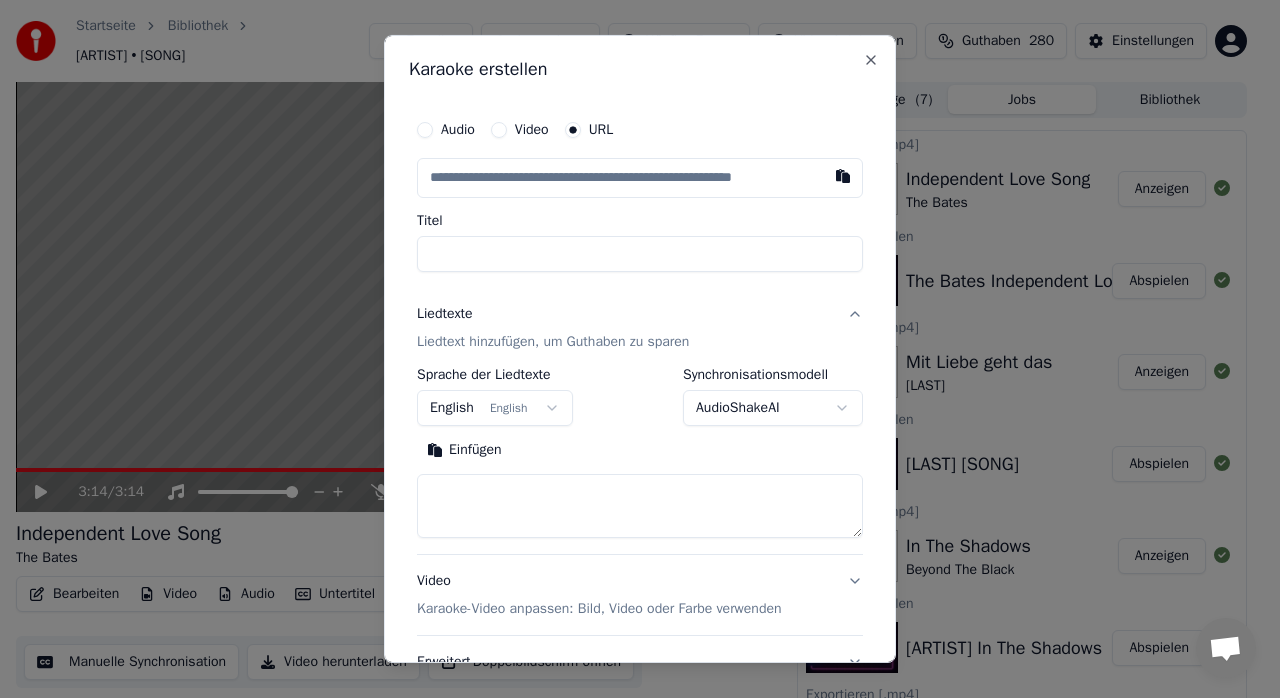 type on "**********" 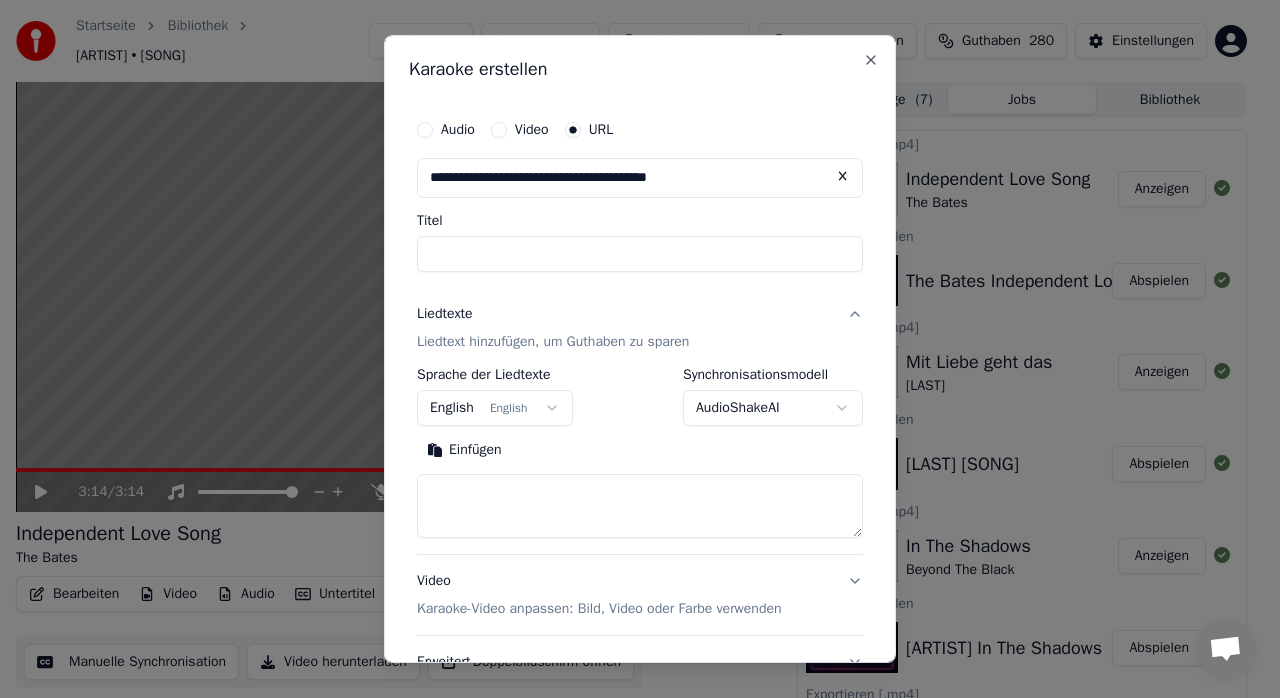 type on "**********" 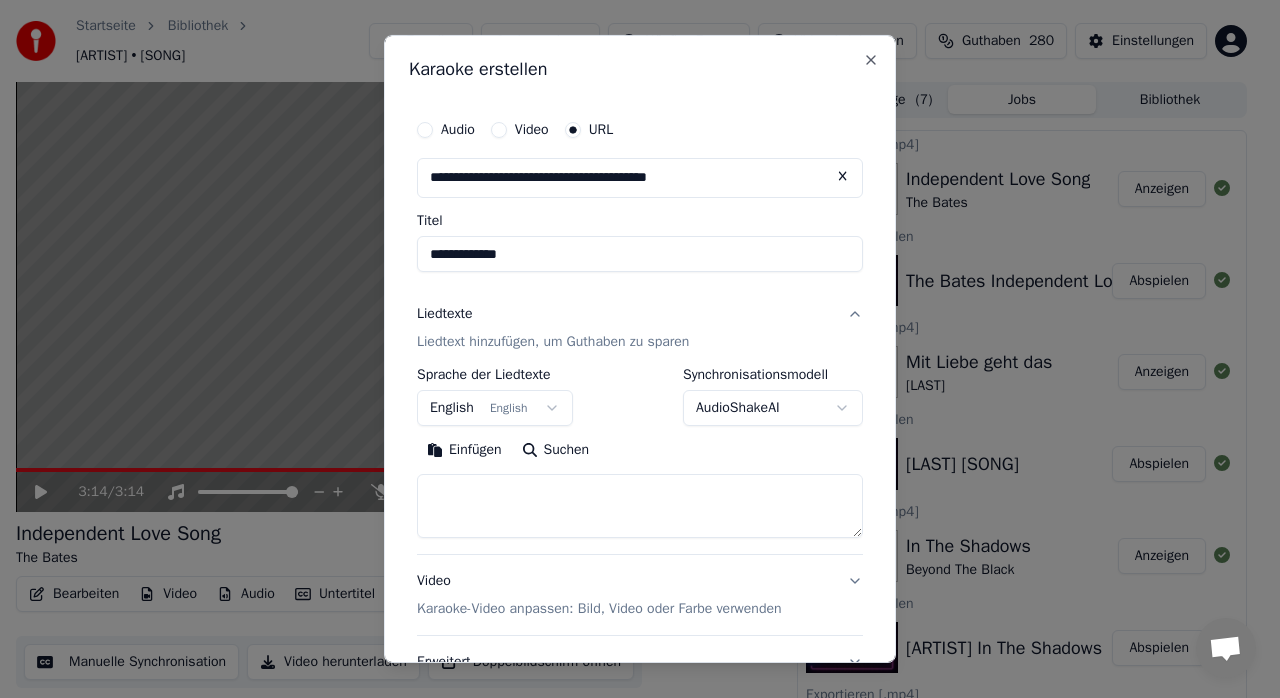 type on "**********" 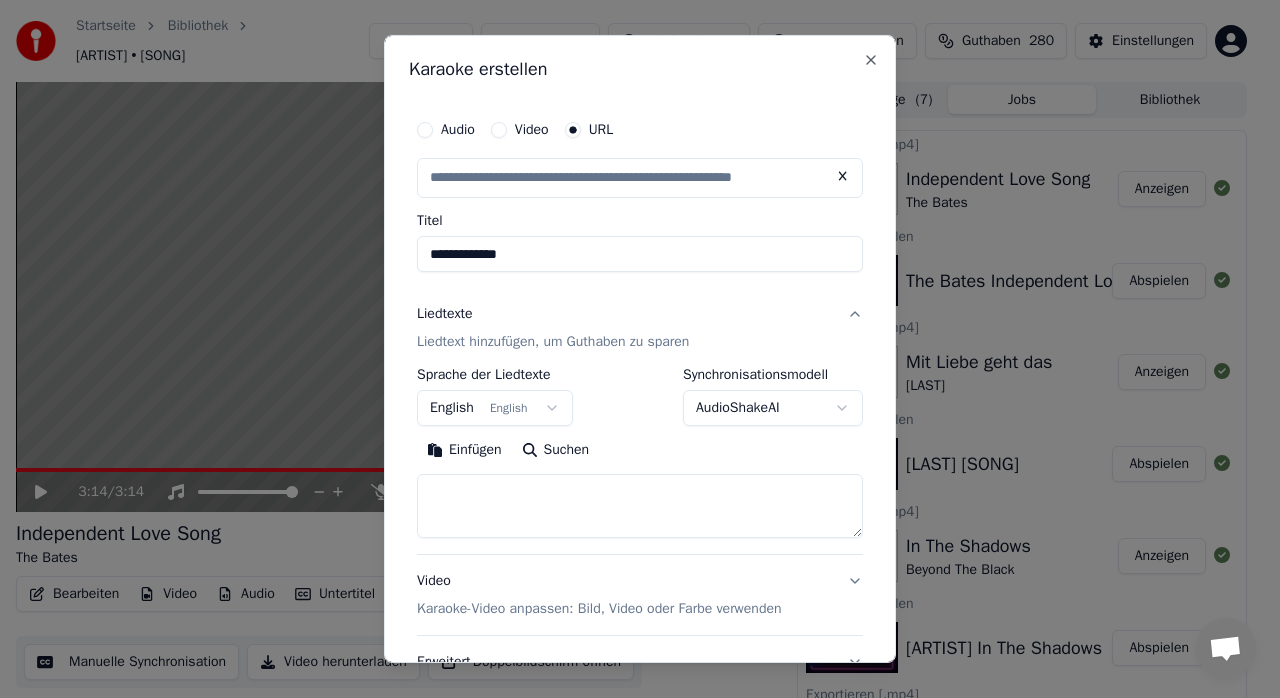 click on "**********" at bounding box center (640, 254) 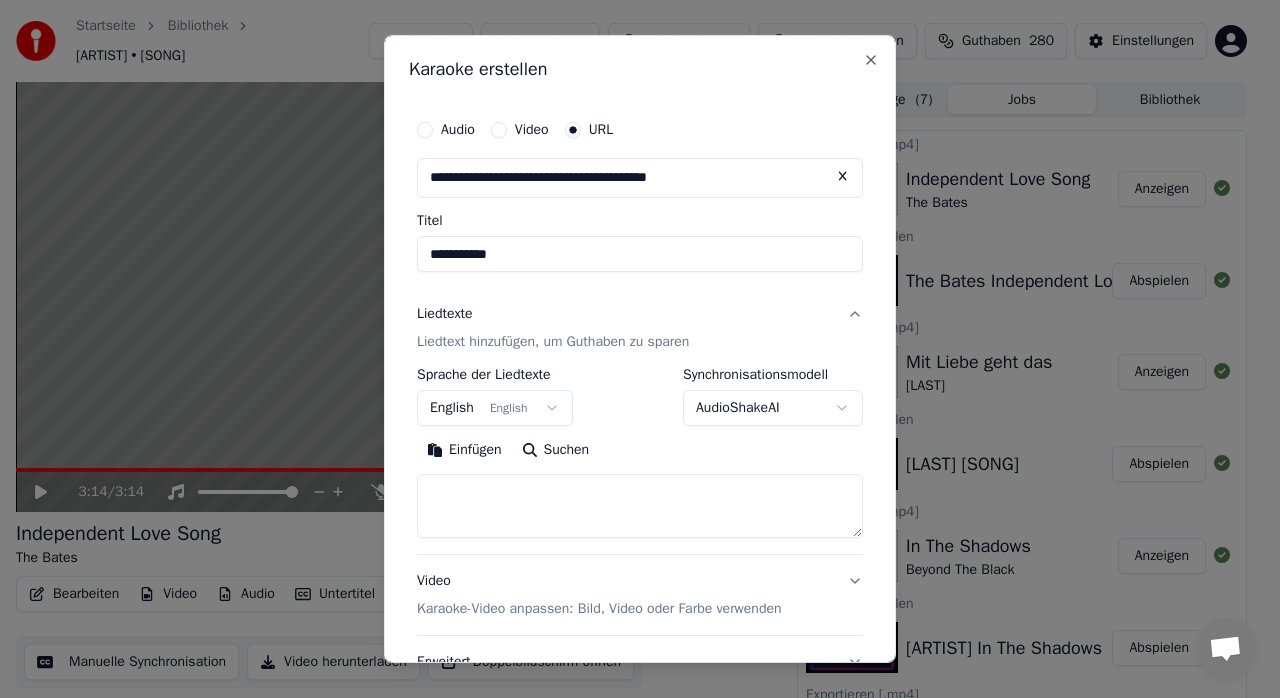 type on "**********" 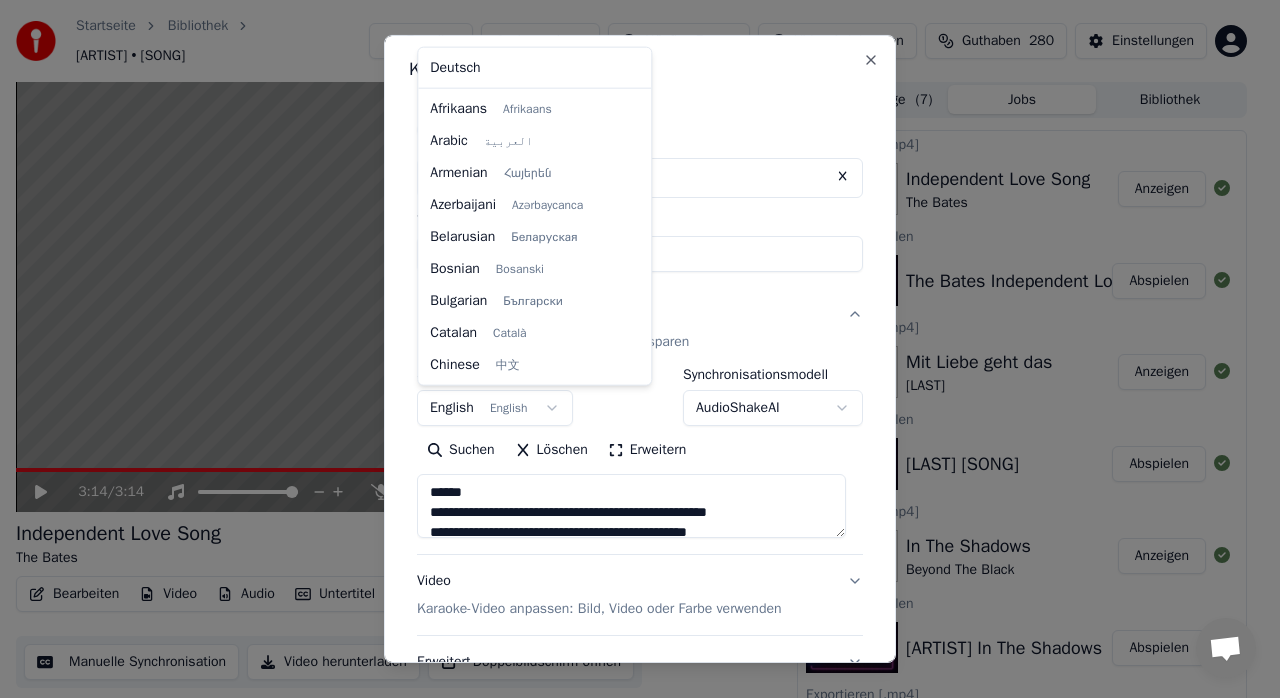 click on "Startseite Bibliothek Independent Love Song • The Bates Erstellen Importieren Häufige Fragen Video-Anleitungen Guthaben 3:14  /  3:14 Independent Love Song The Bates BPM 186 Tonart C#m Bearbeiten Video Audio Untertitel Herunterladen Cloud-Bibliothek Manuelle Synchronisation Video herunterladen Doppelbildschirm öffnen Warteschlange ( 7 ) Jobs Bibliothek Exportieren [.mp4] Independent Love Song The Bates Anzeigen Karaoke erstellen The Bates Independent Love Song Abspielen Exportieren [.mp4] Mit Liebe geht das Maite Kelly Anzeigen Karaoke erstellen Maite Kelly Mit Liebe geht das Abspielen Exportieren [.mp4] In The Shadows Beyond The Black Anzeigen Karaoke erstellen Beyond The Black In The Shadows Abspielen Exportieren [.mp4] In einem kühlen Grunde Comedian Harmonists Anzeigen Karaoke erstellen Comedian Harmonists In einem kühlen Grunde Abspielen Exportieren [.mp4] Free Lighthouse Family Anzeigen Karaoke erstellen Lighthouse Family Free Abspielen Exportieren [.mp4] [ARTIST]" at bounding box center (631, 349) 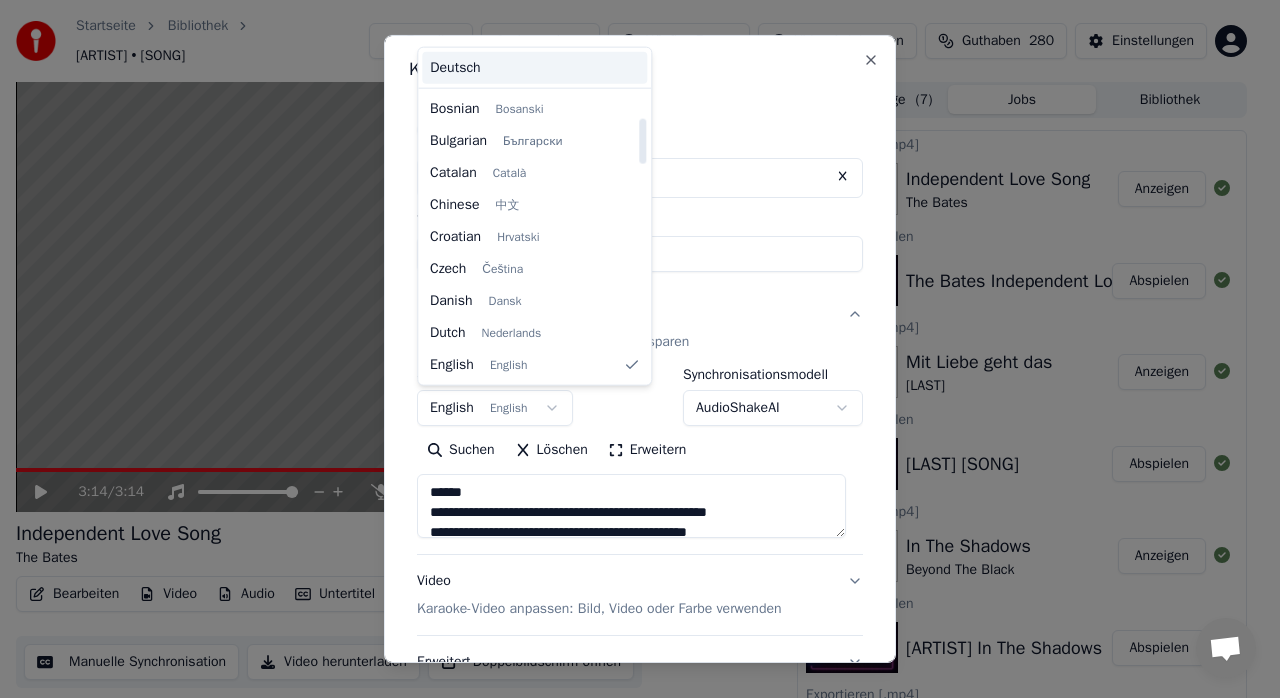 type on "**********" 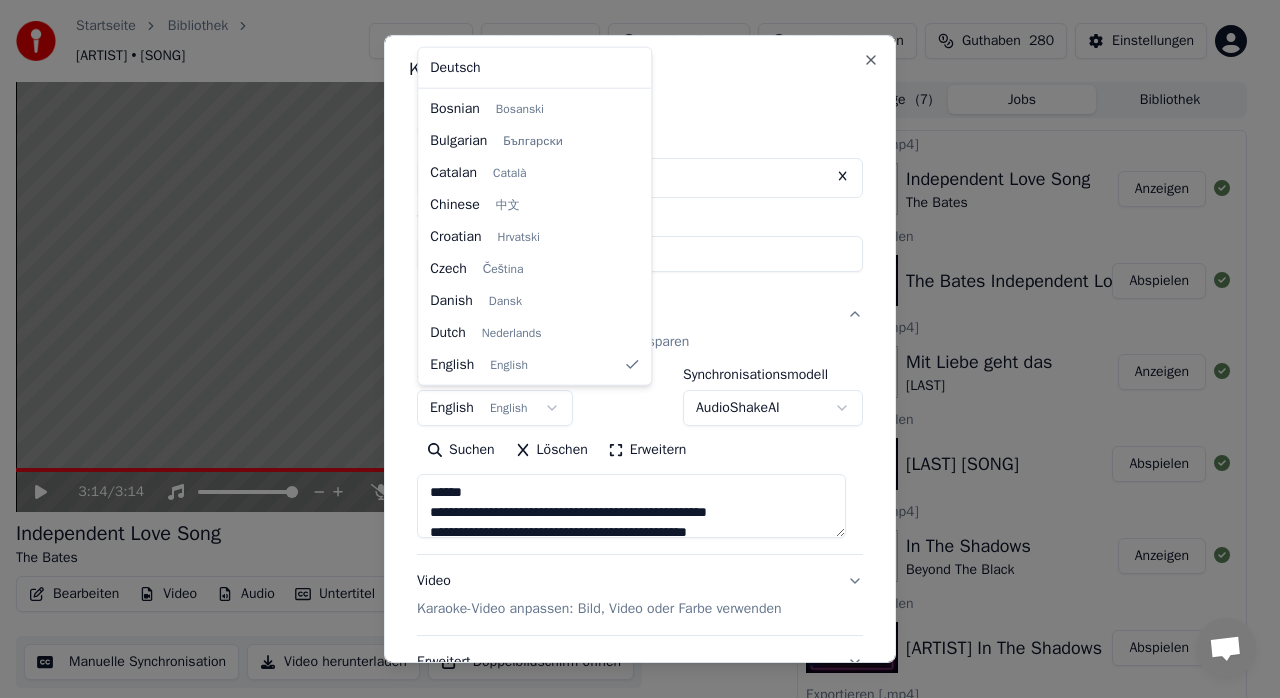 select on "**" 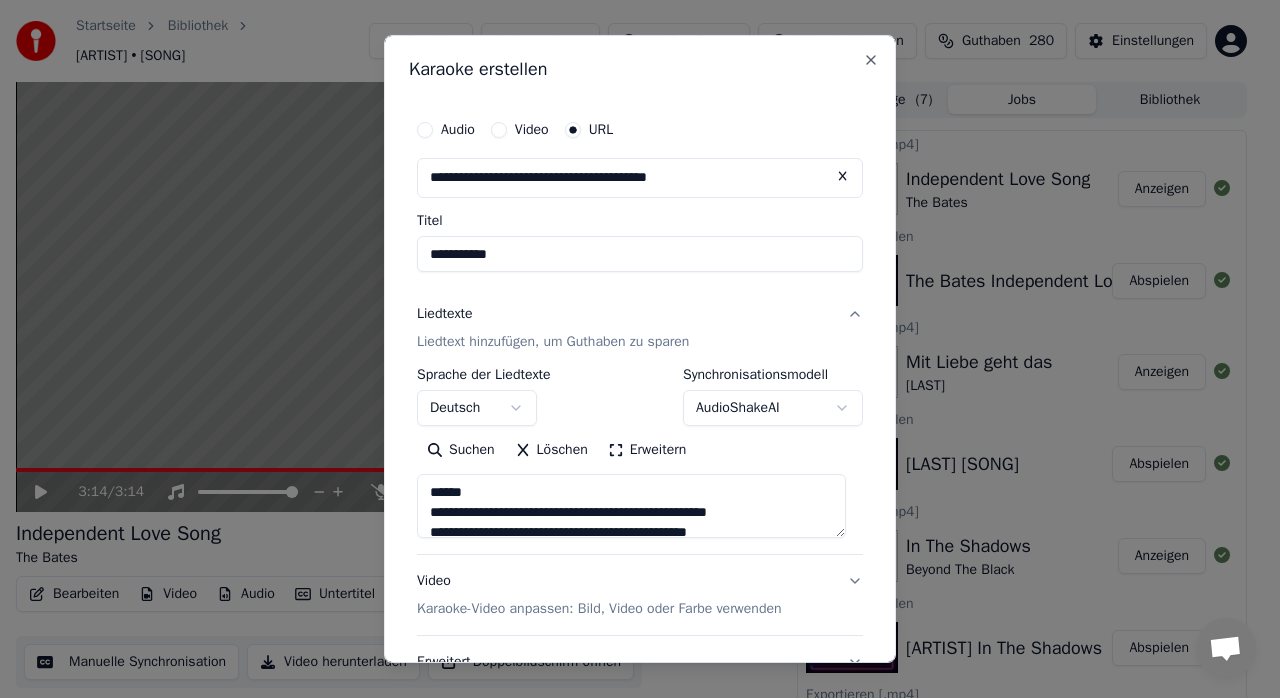 click on "**********" at bounding box center [640, 349] 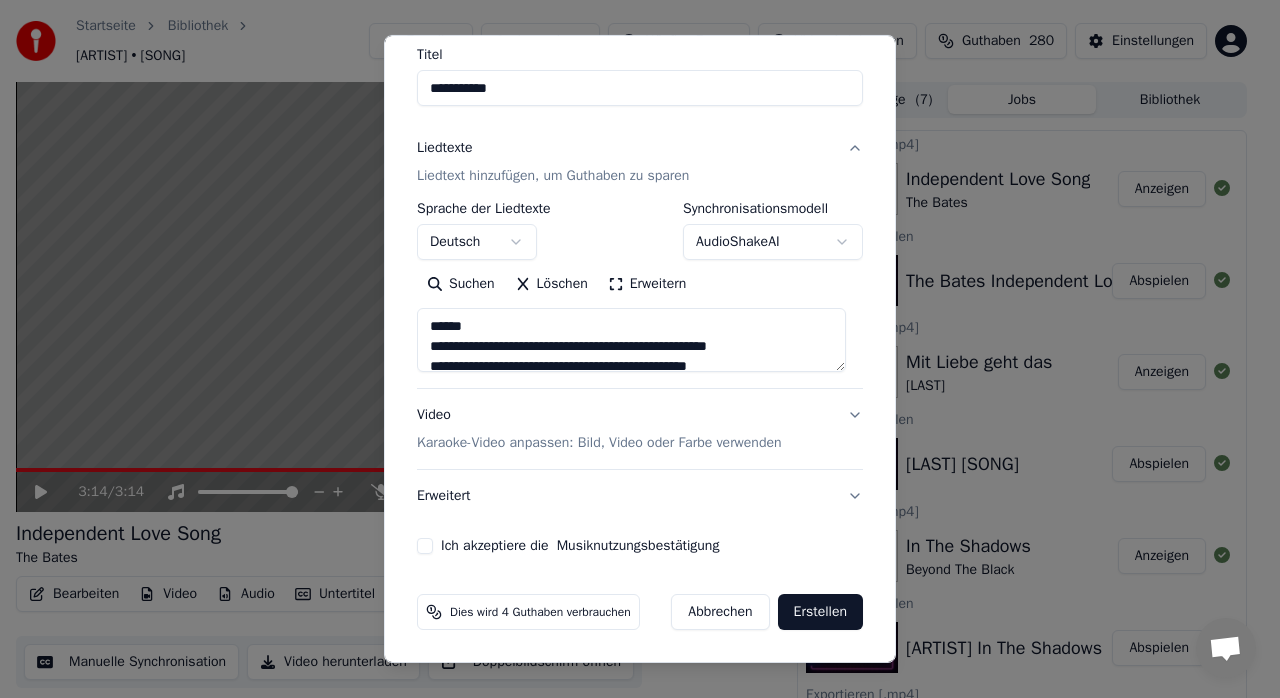 click on "Ich akzeptiere die   Musiknutzungsbestätigung" at bounding box center (425, 546) 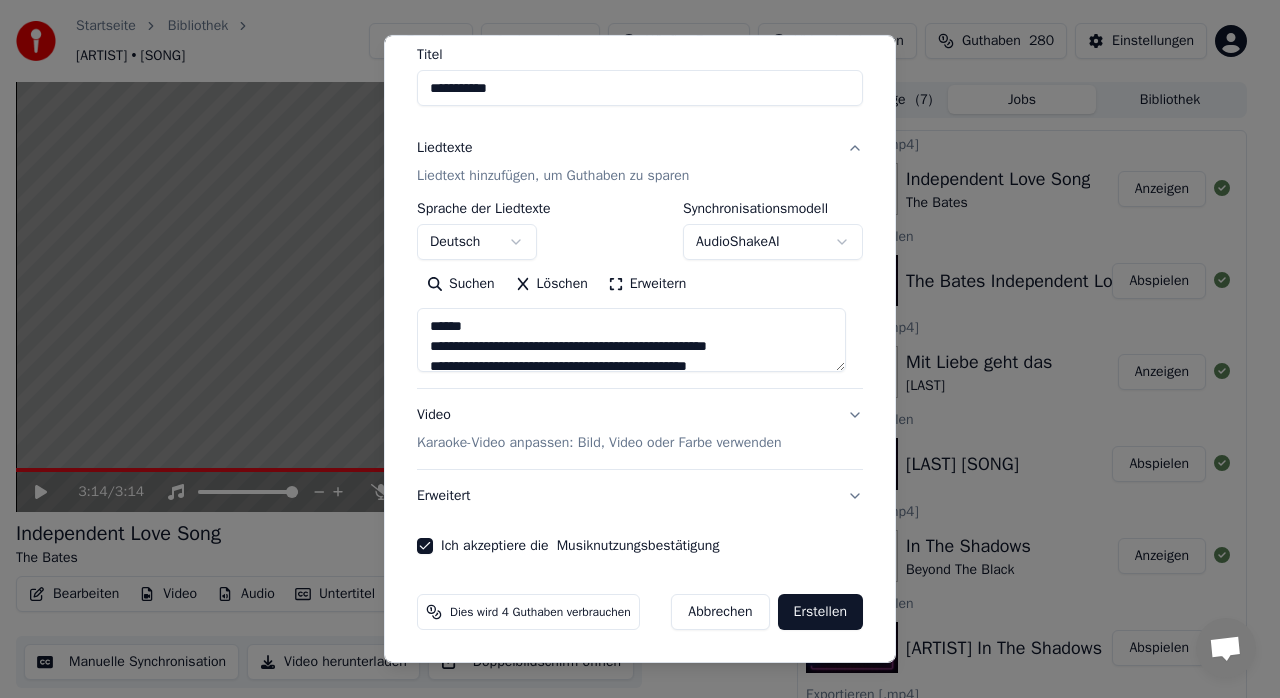 click on "Erstellen" at bounding box center [820, 612] 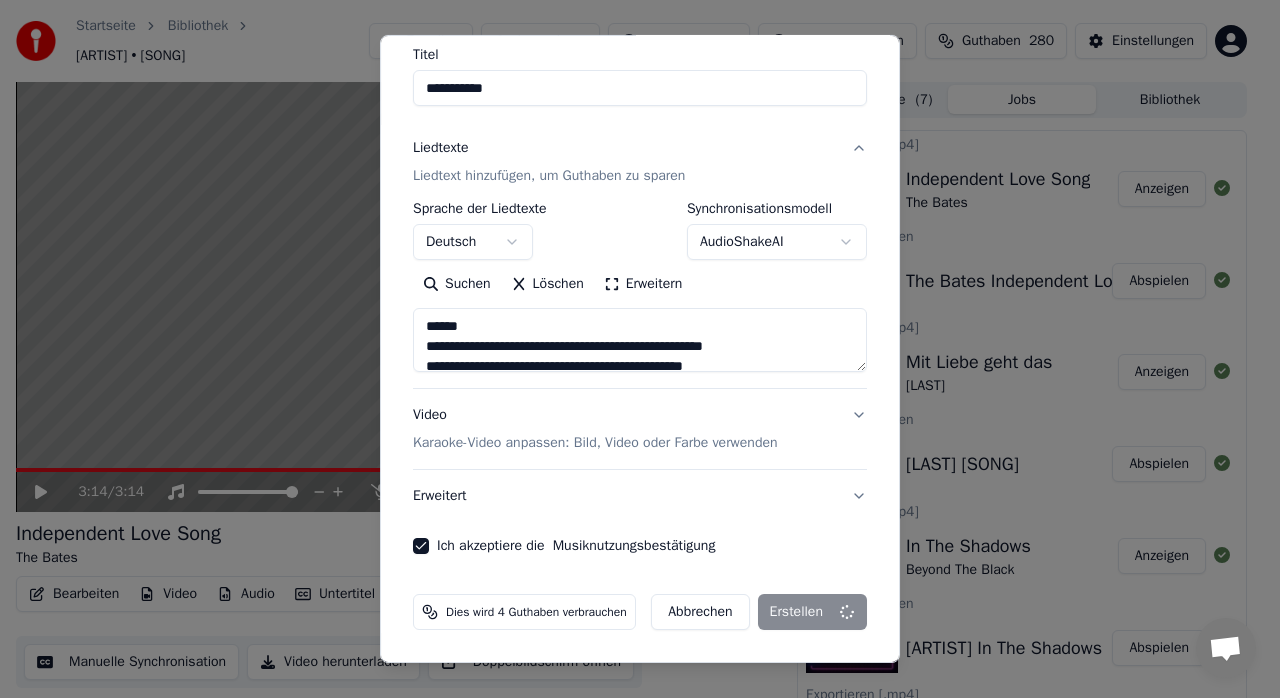 type on "**********" 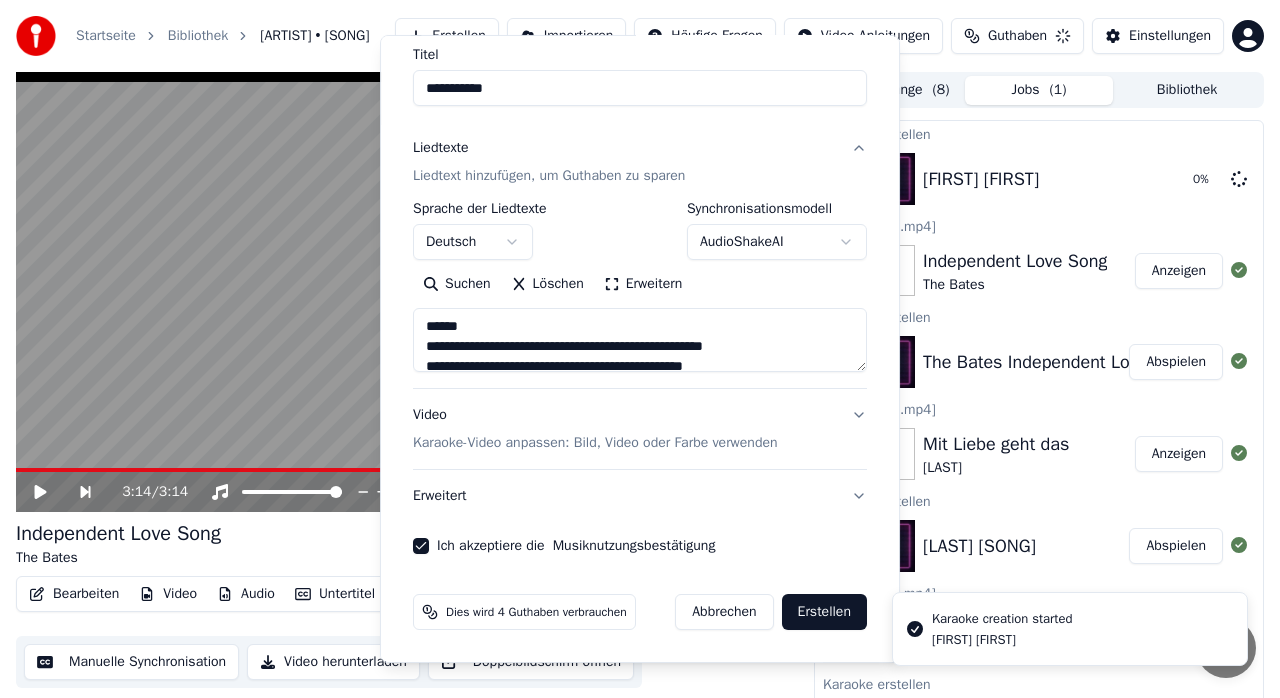 type 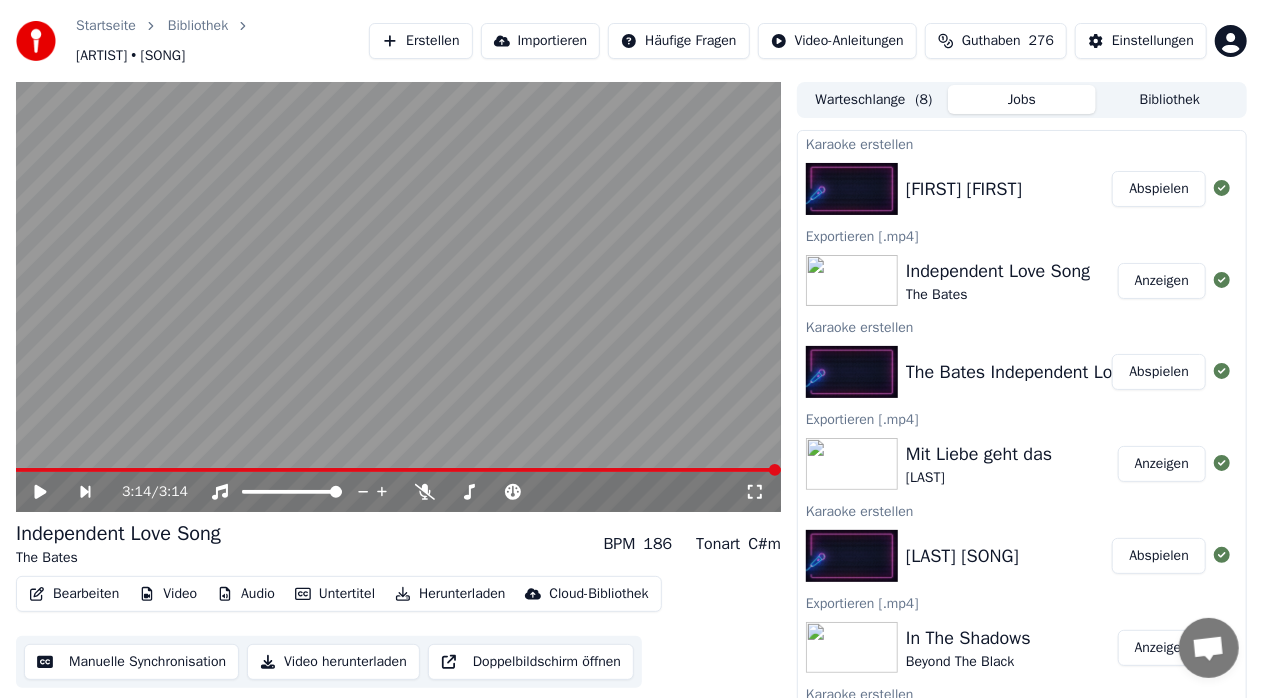 click on "Abspielen" at bounding box center (1159, 189) 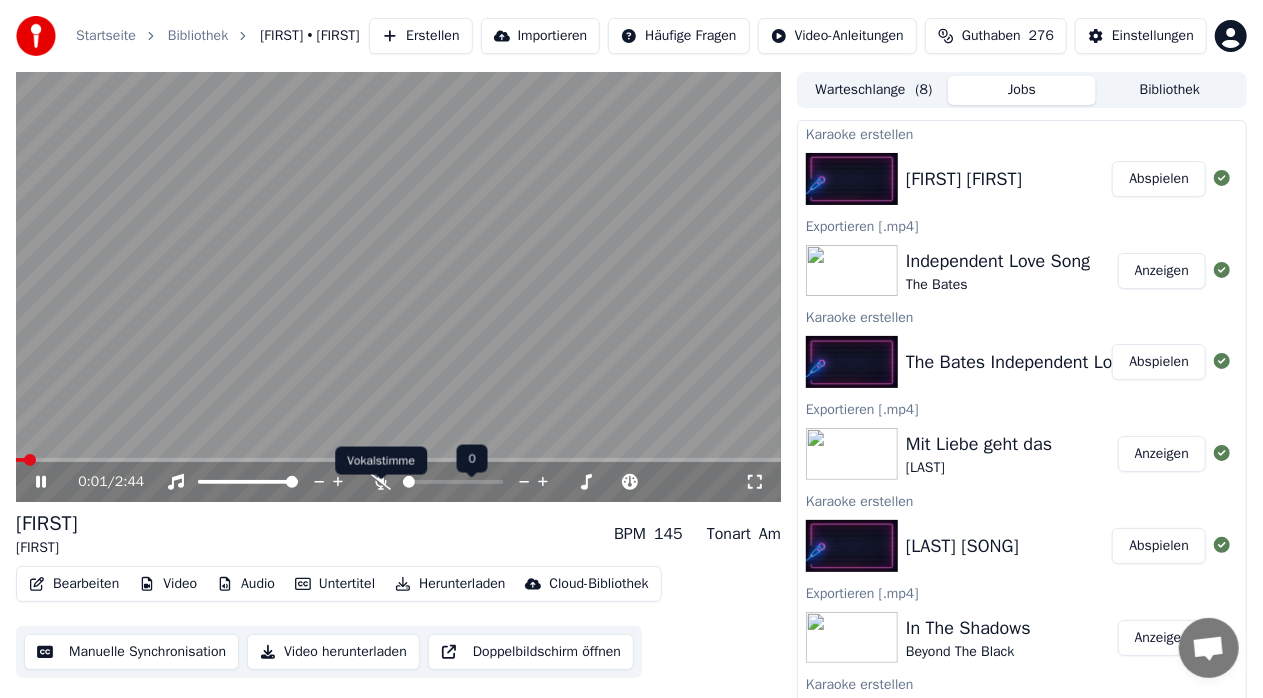 click 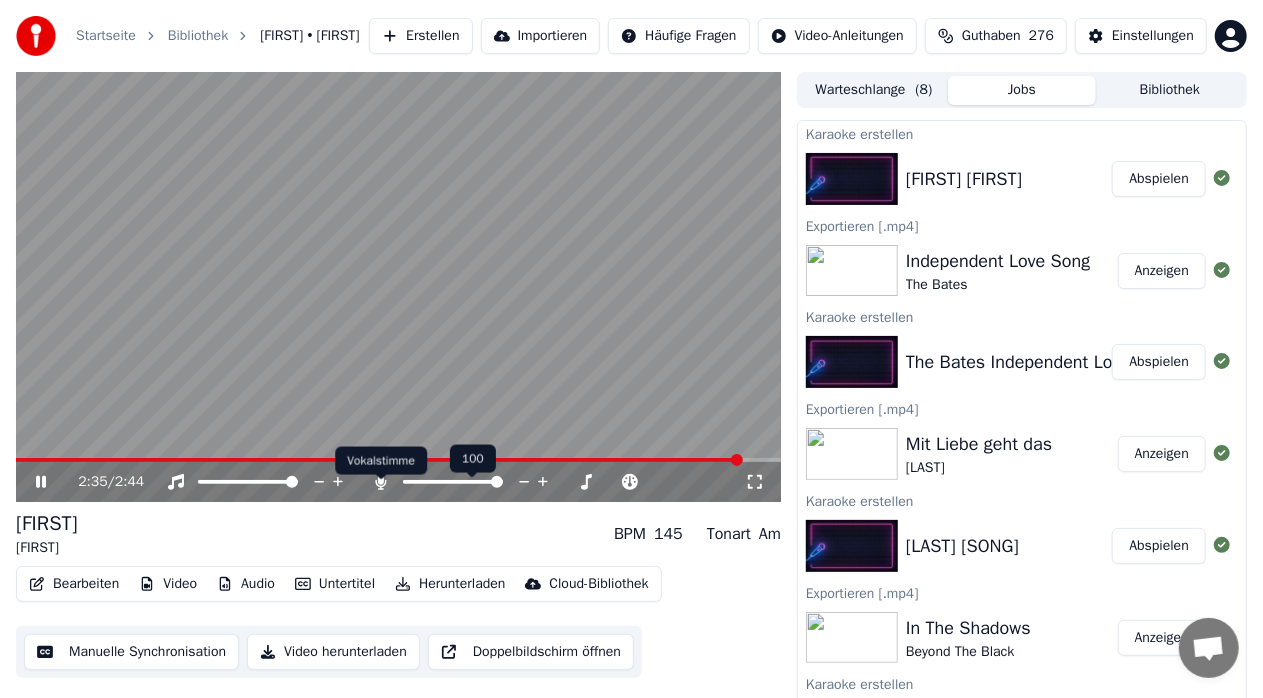 click 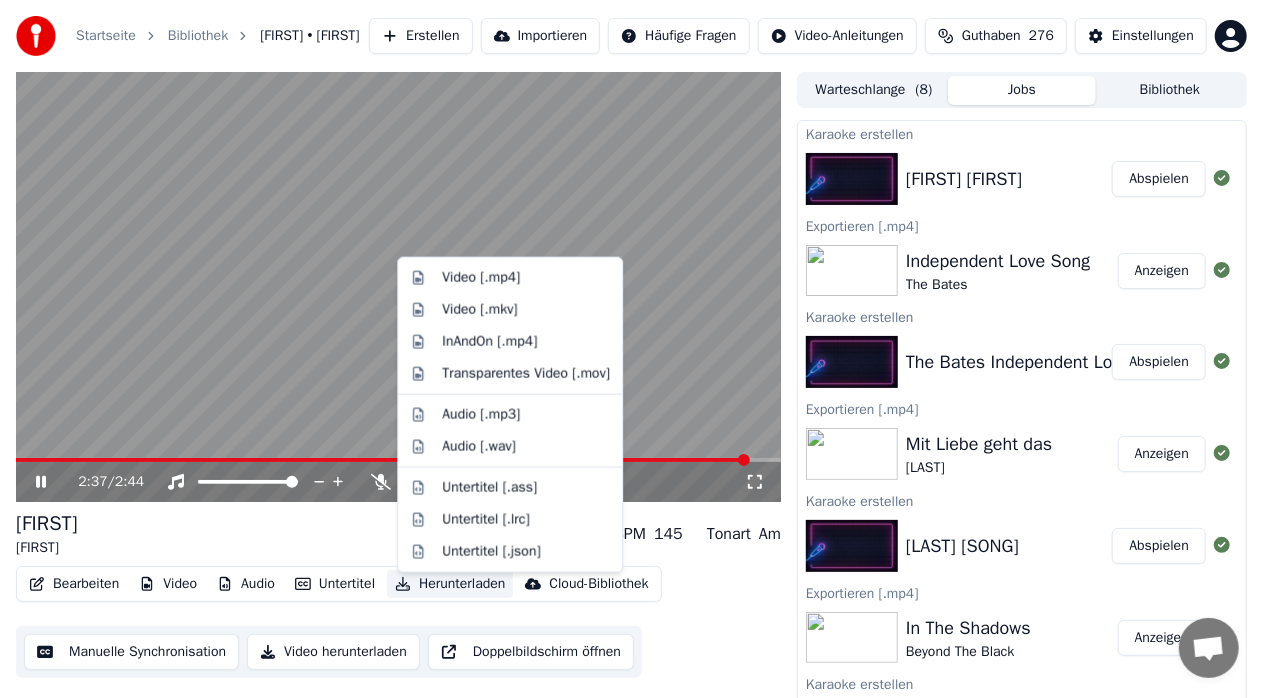 click on "Herunterladen" at bounding box center (450, 584) 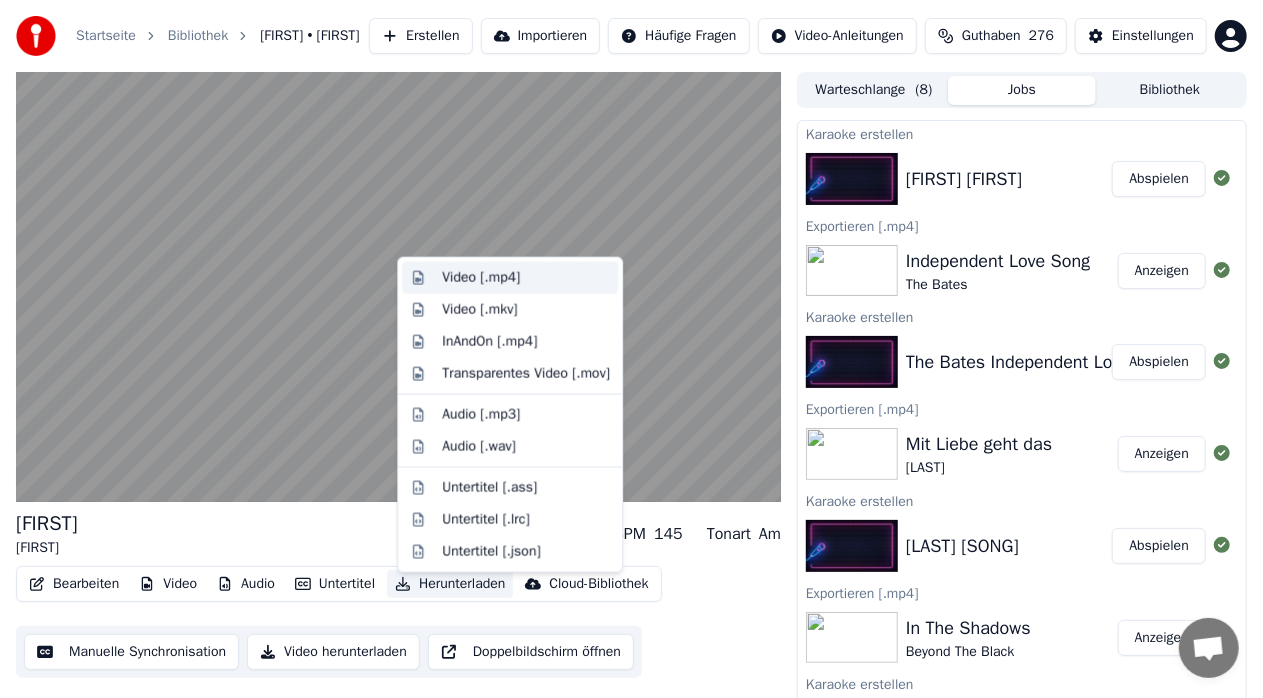 click on "Video [.mp4]" at bounding box center [481, 278] 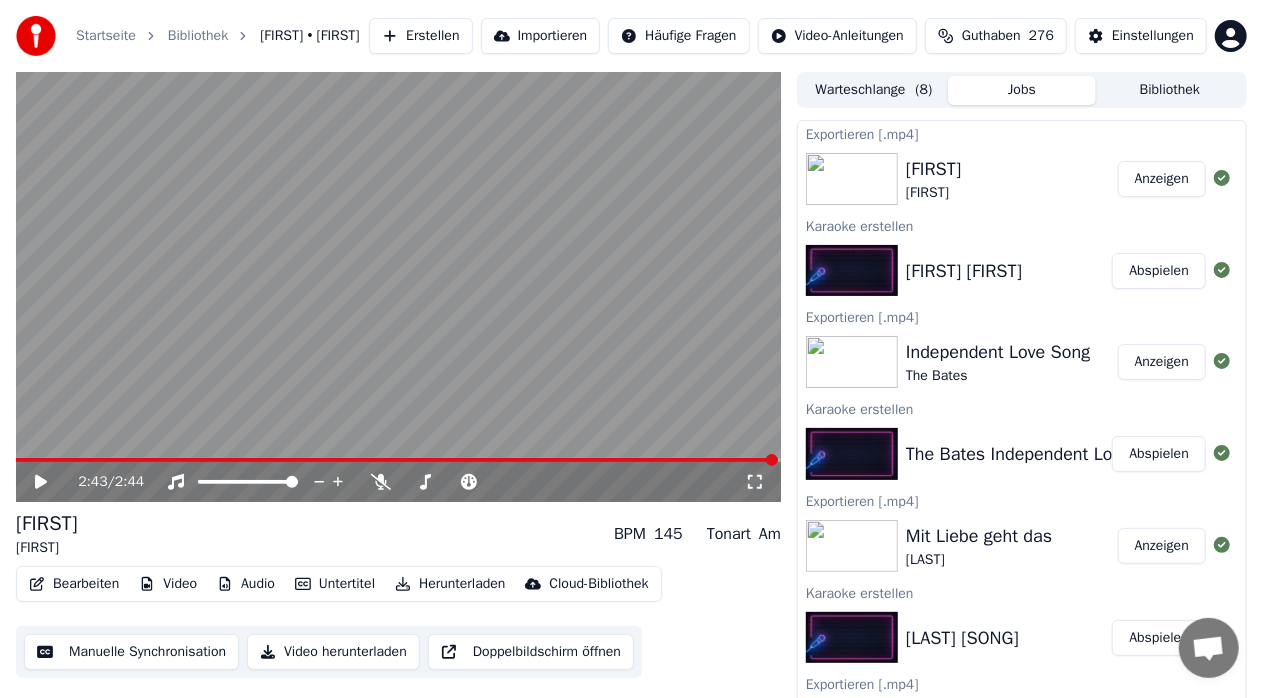 click on "Erstellen" at bounding box center [420, 36] 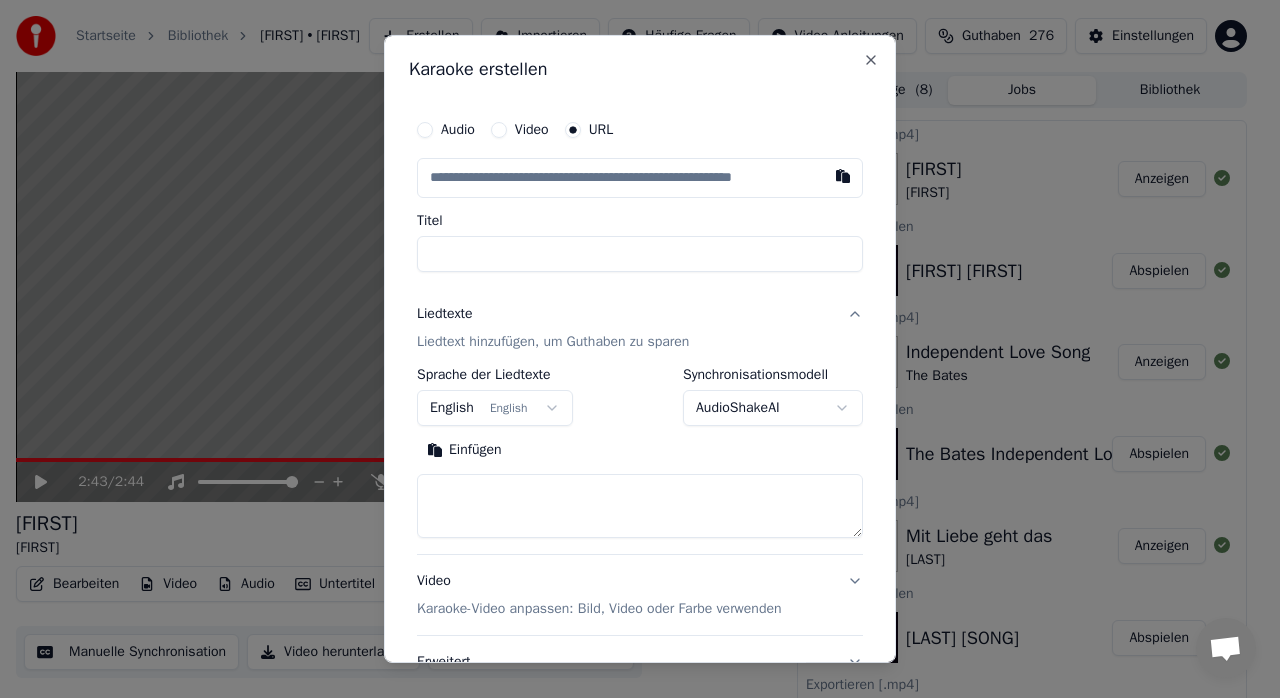 type on "**********" 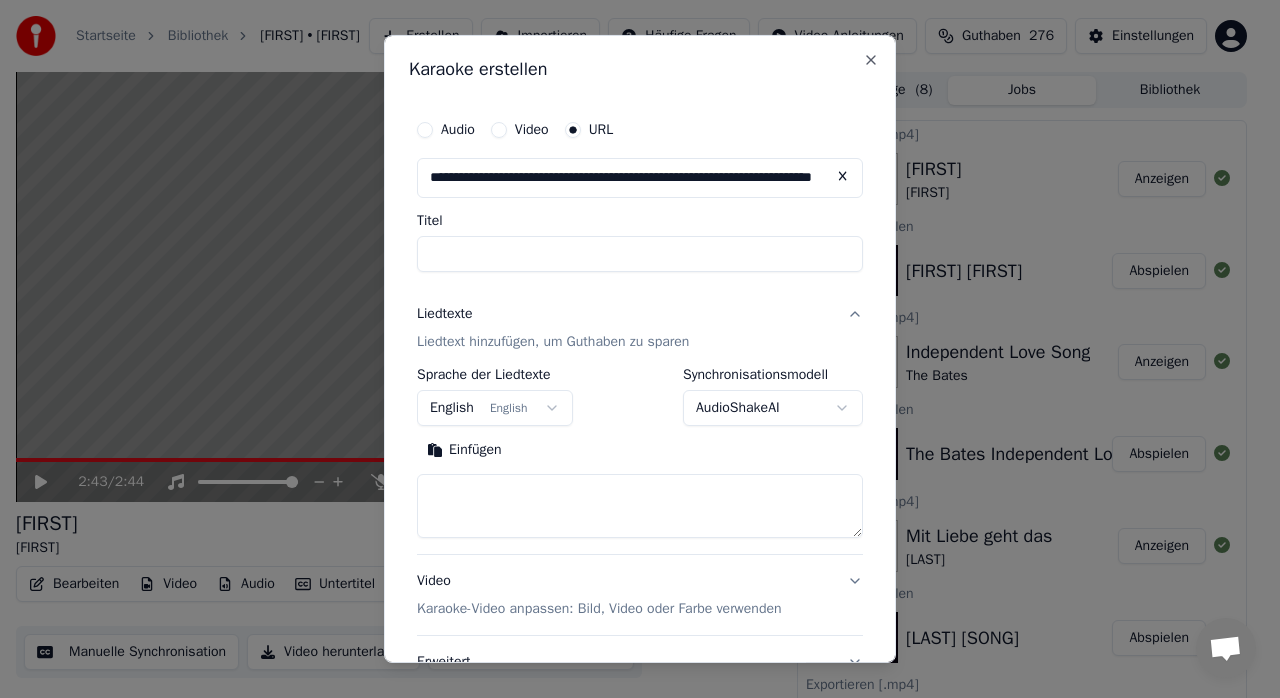 scroll, scrollTop: 0, scrollLeft: 140, axis: horizontal 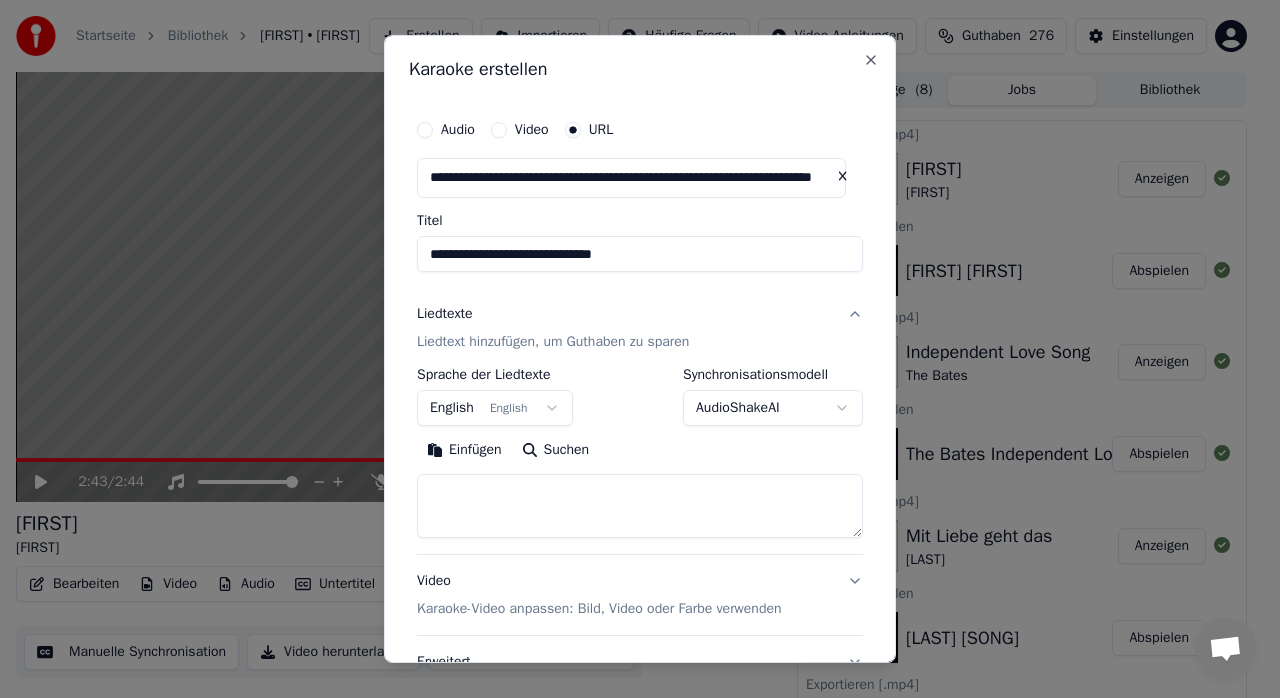 type on "**********" 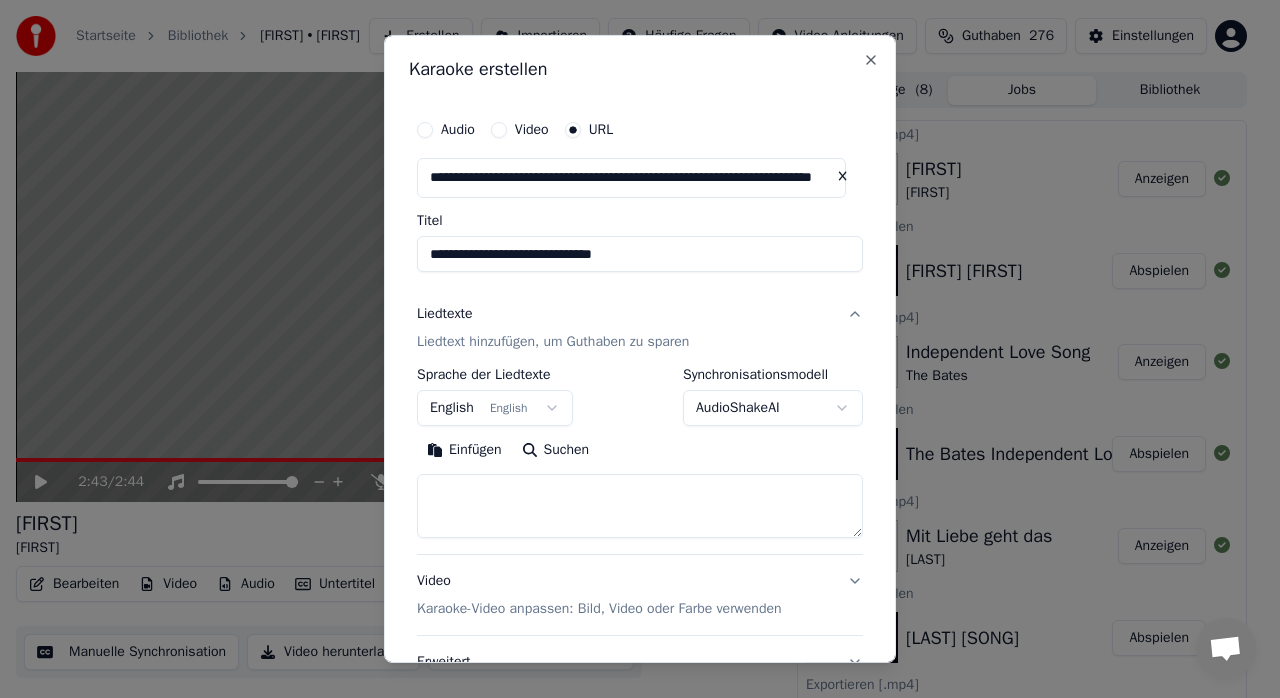 type on "**********" 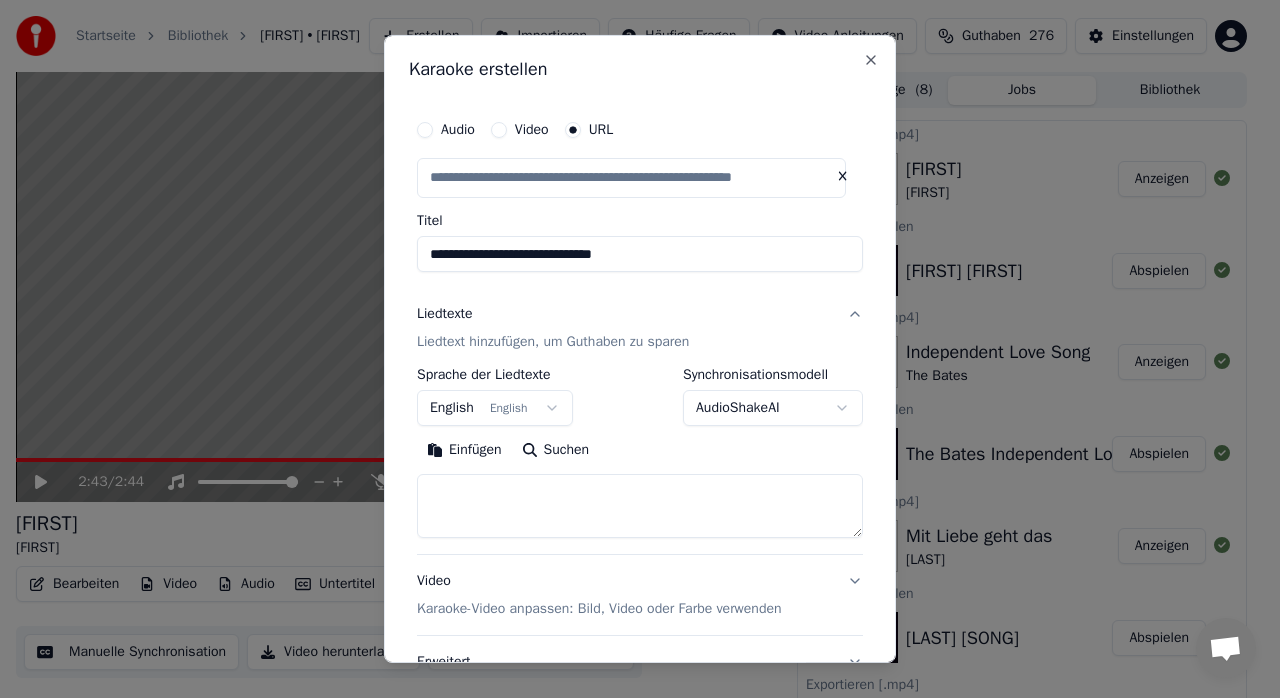 scroll, scrollTop: 0, scrollLeft: 0, axis: both 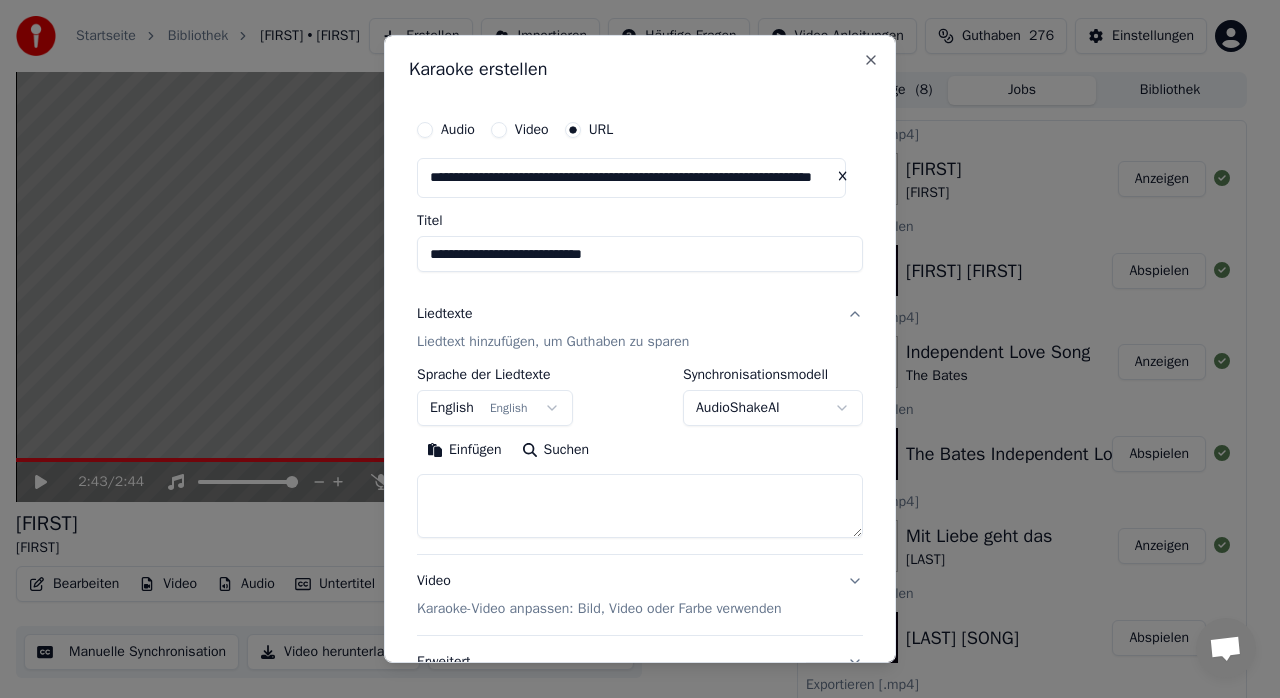 click on "**********" at bounding box center [640, 254] 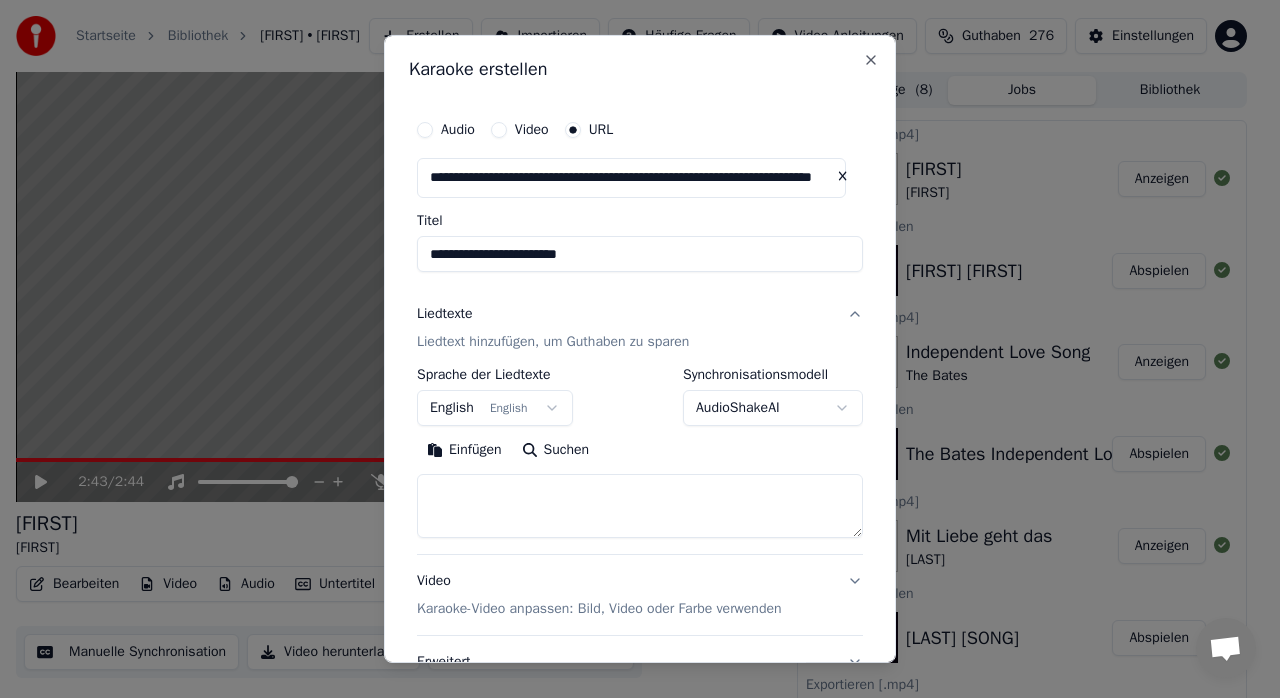 type on "**********" 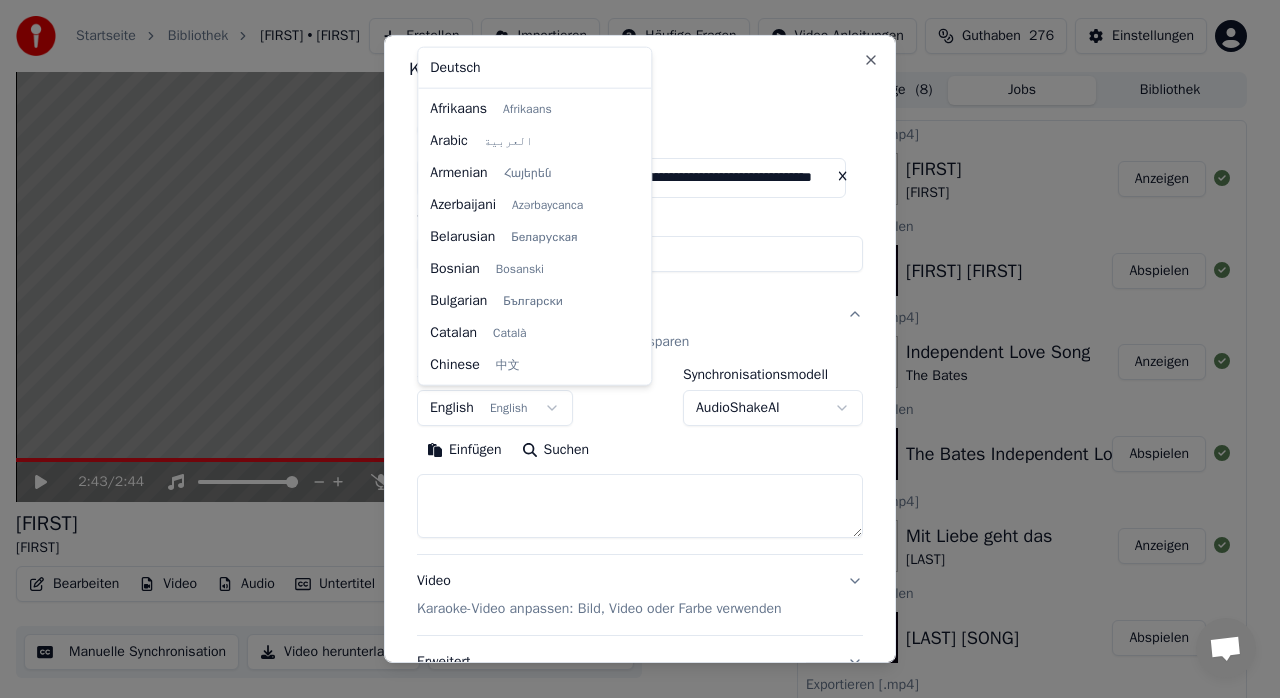 click on "Startseite Bibliothek SOFFIE • Jana Erstellen Importieren Häufige Fragen Video-Anleitungen Guthaben 2:43  /  2:44 SOFFIE Jana BPM 145 Tonart Am Bearbeiten Video Audio Untertitel Herunterladen Cloud-Bibliothek Manuelle Synchronisation Video herunterladen Doppelbildschirm öffnen Warteschlange ( 8 ) Jobs Bibliothek Exportieren [.mp4] SOFFIE Jana Anzeigen Karaoke erstellen SOFFIE Jana Abspielen Exportieren [.mp4] Independent Love Song The Bates Anzeigen Karaoke erstellen The Bates Independent Love Song Abspielen Exportieren [.mp4] Mit Liebe geht das Maite Kelly Anzeigen Karaoke erstellen Maite Kelly Mit Liebe geht das Abspielen Exportieren [.mp4] In The Shadows Beyond The Black Anzeigen Karaoke erstellen Beyond The Black In The Shadows Abspielen Exportieren [.mp4] In einem kühlen Grunde Comedian Harmonists Anzeigen Karaoke erstellen Comedian Harmonists In einem kühlen Grunde Abspielen Exportieren [.mp4] Free Lighthouse Family Anzeigen Karaoke erstellen Lighthouse Family Free Abspielen URL" at bounding box center (631, 349) 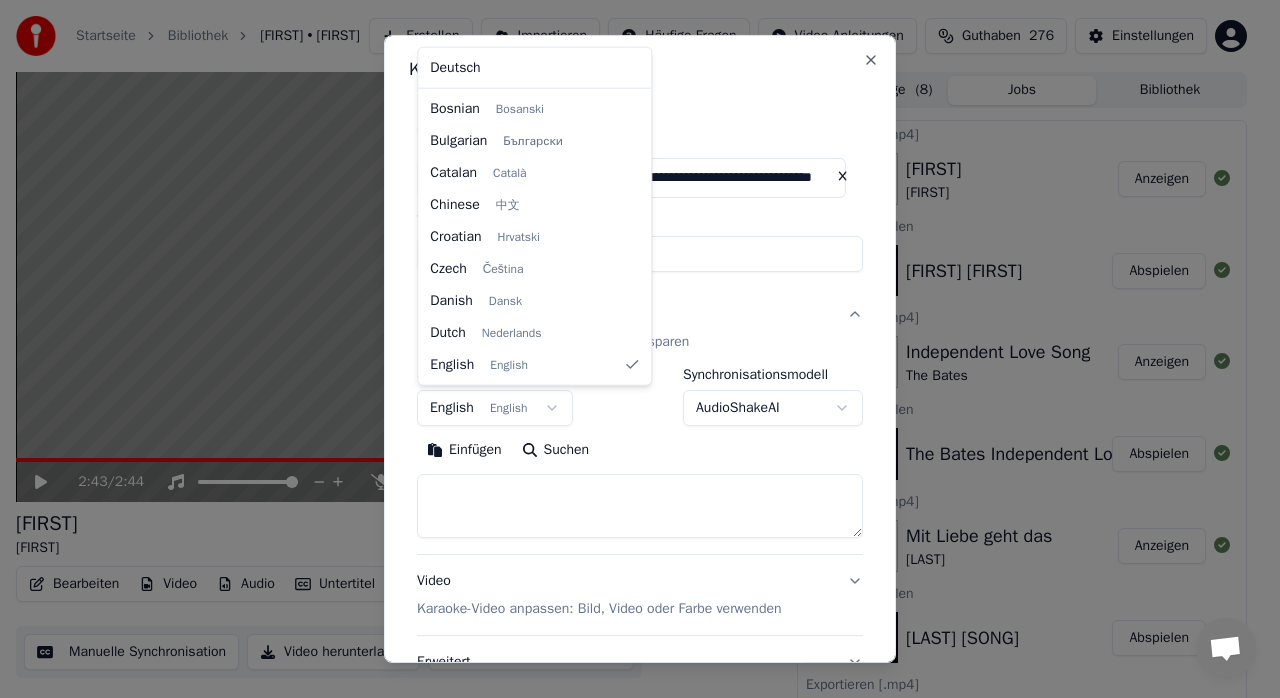 select on "**" 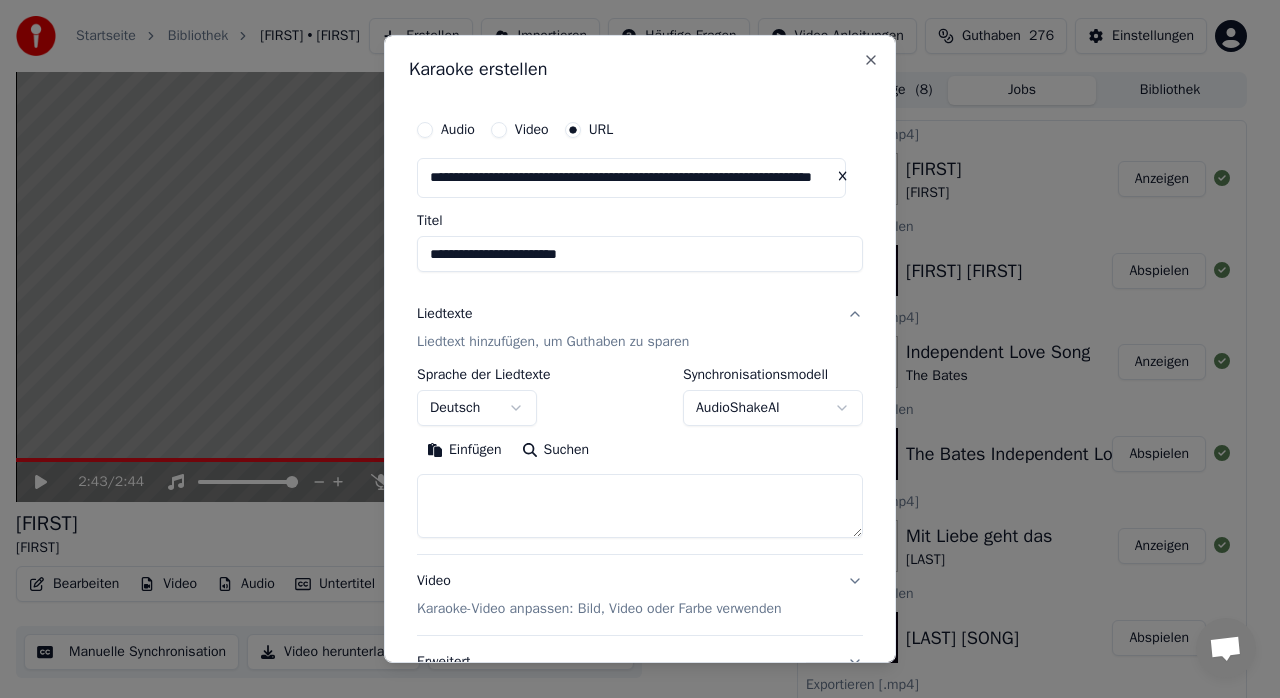 click at bounding box center (640, 506) 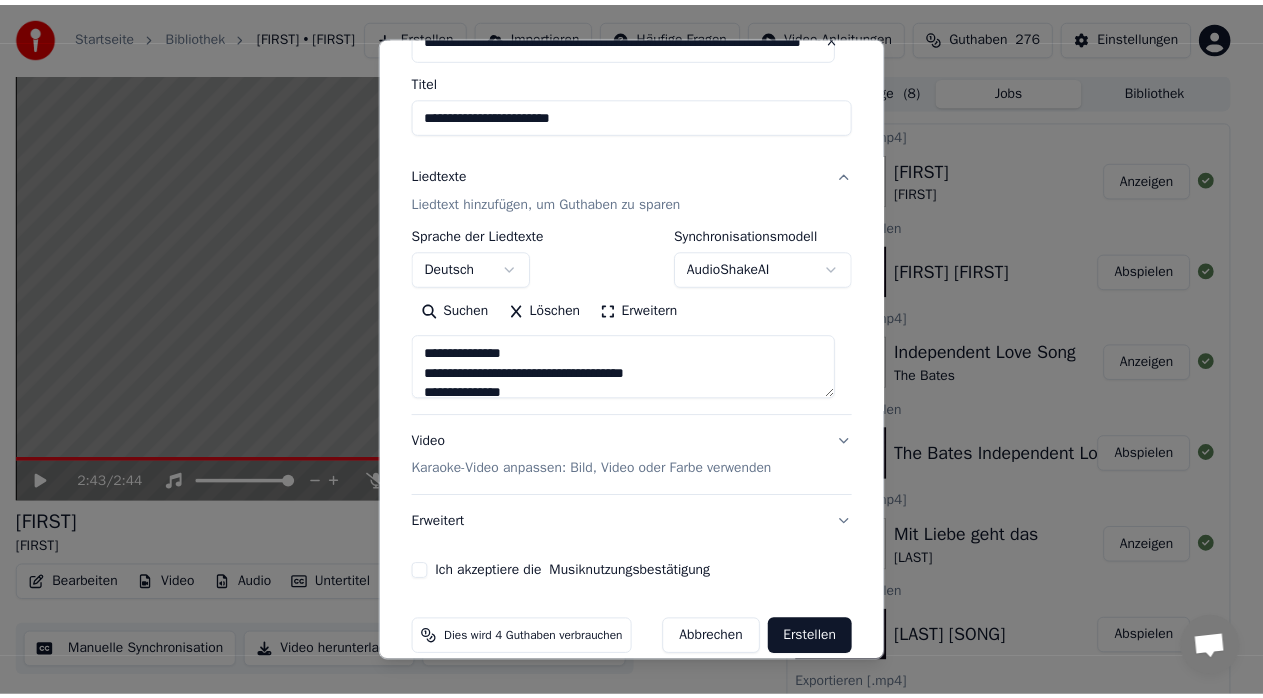 scroll, scrollTop: 166, scrollLeft: 0, axis: vertical 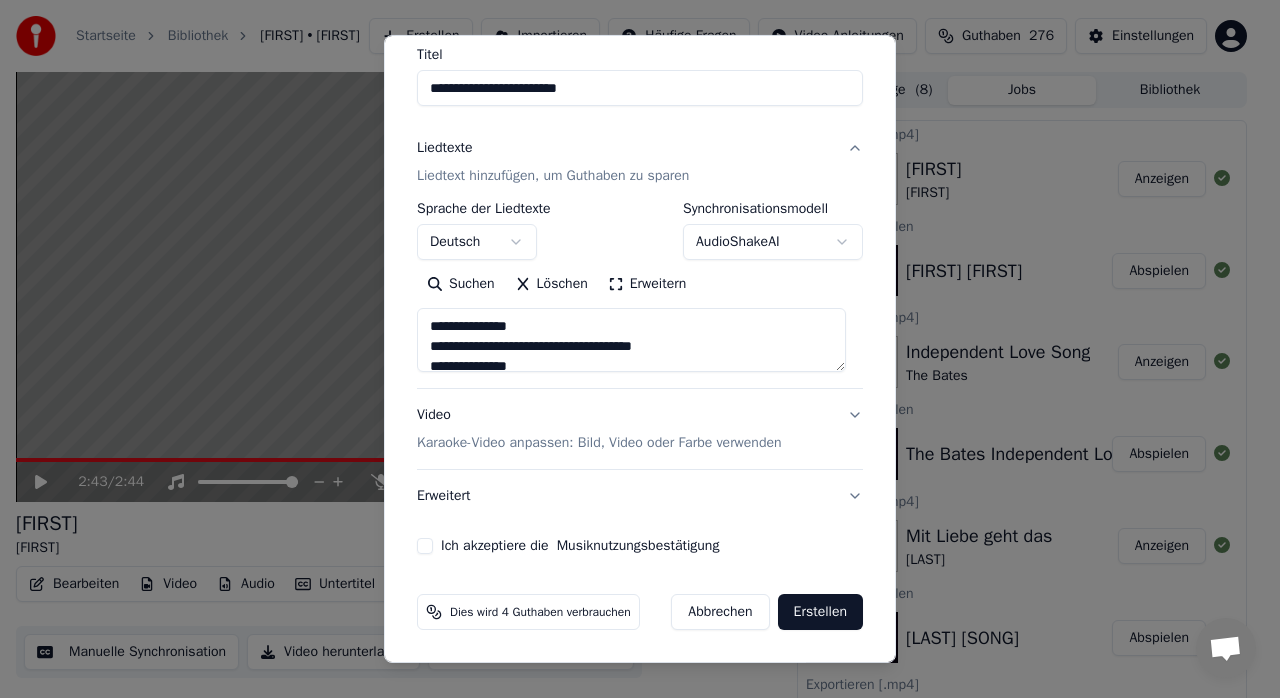 click on "Ich akzeptiere die   Musiknutzungsbestätigung" at bounding box center [425, 546] 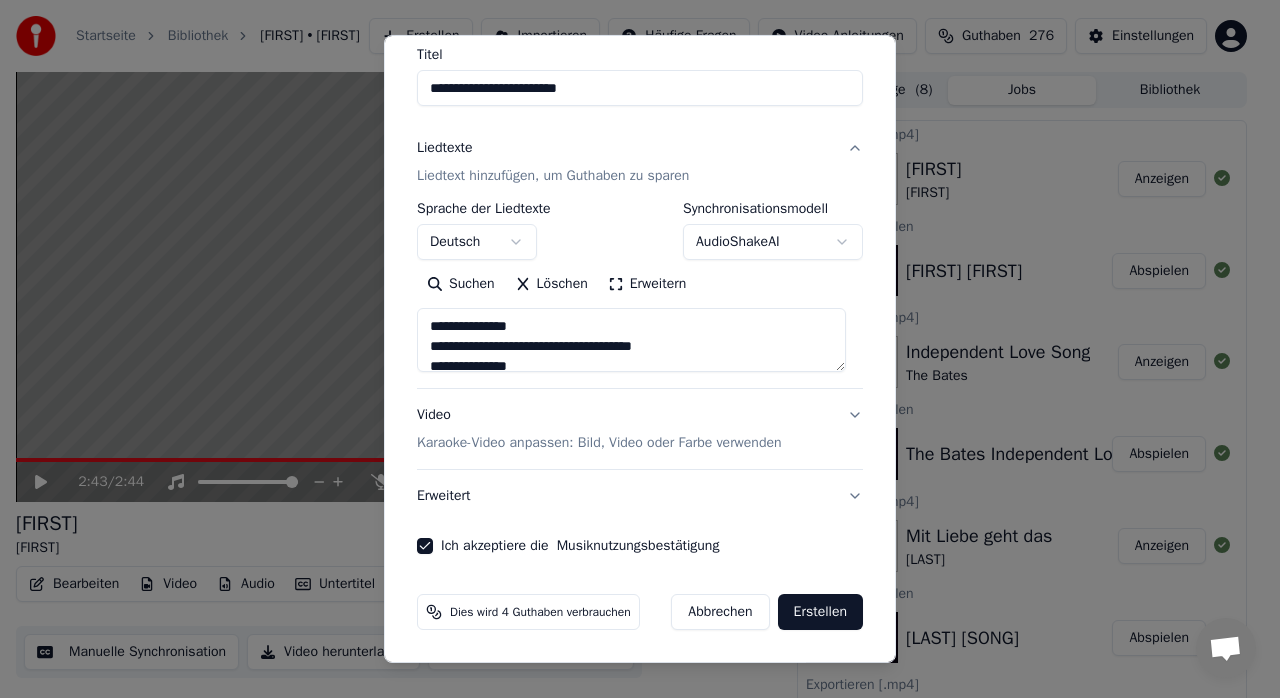 click on "Erstellen" at bounding box center (820, 612) 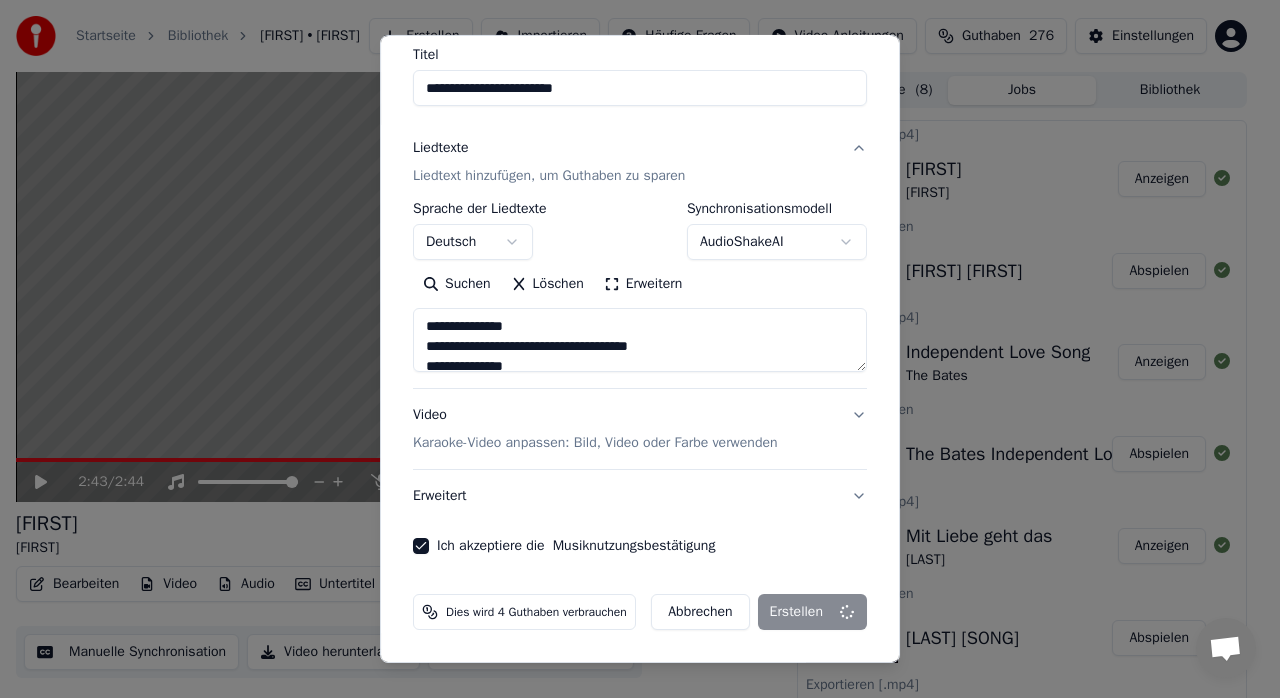 type on "**********" 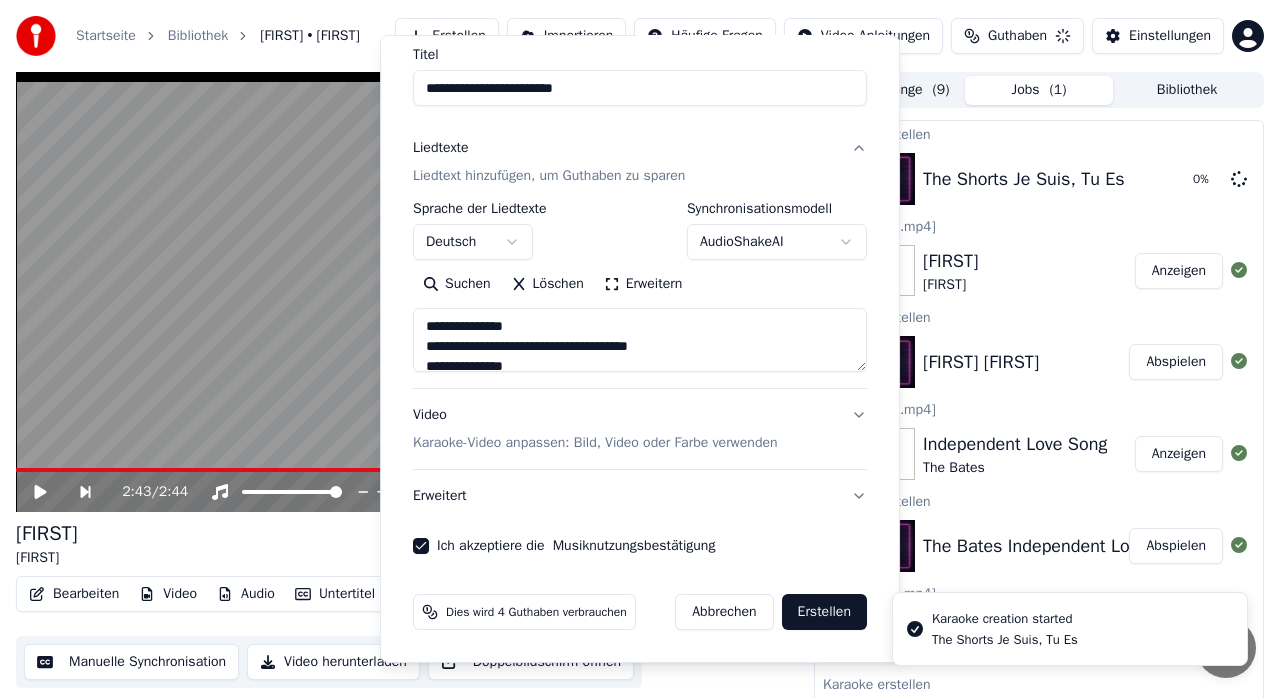 type 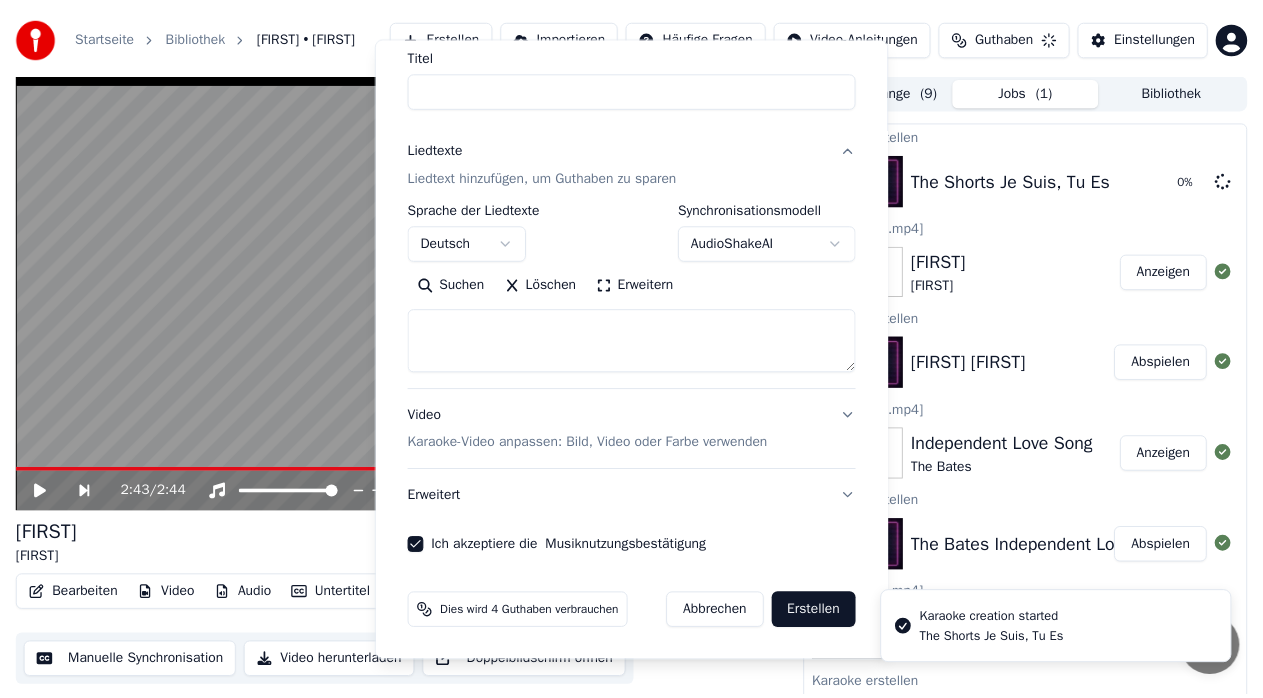 select 